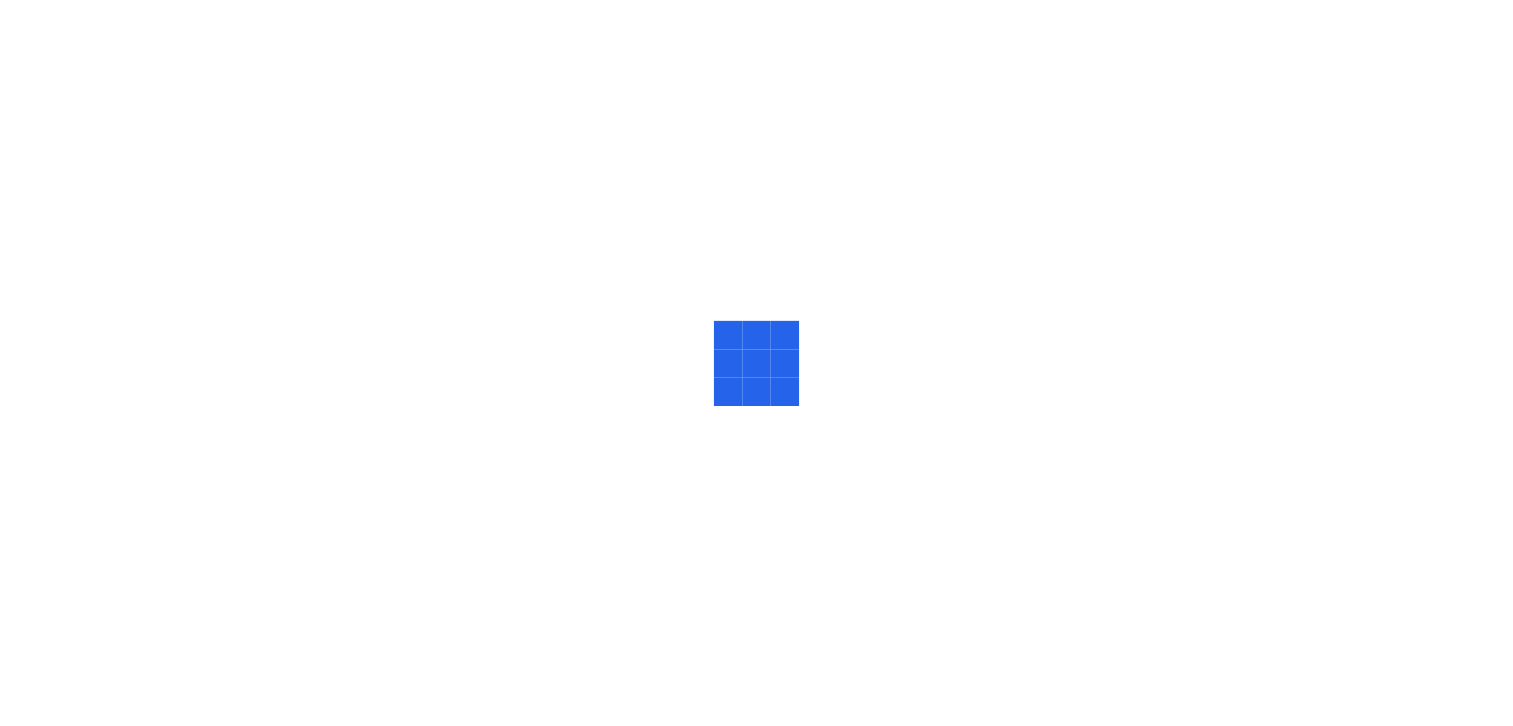 scroll, scrollTop: 0, scrollLeft: 0, axis: both 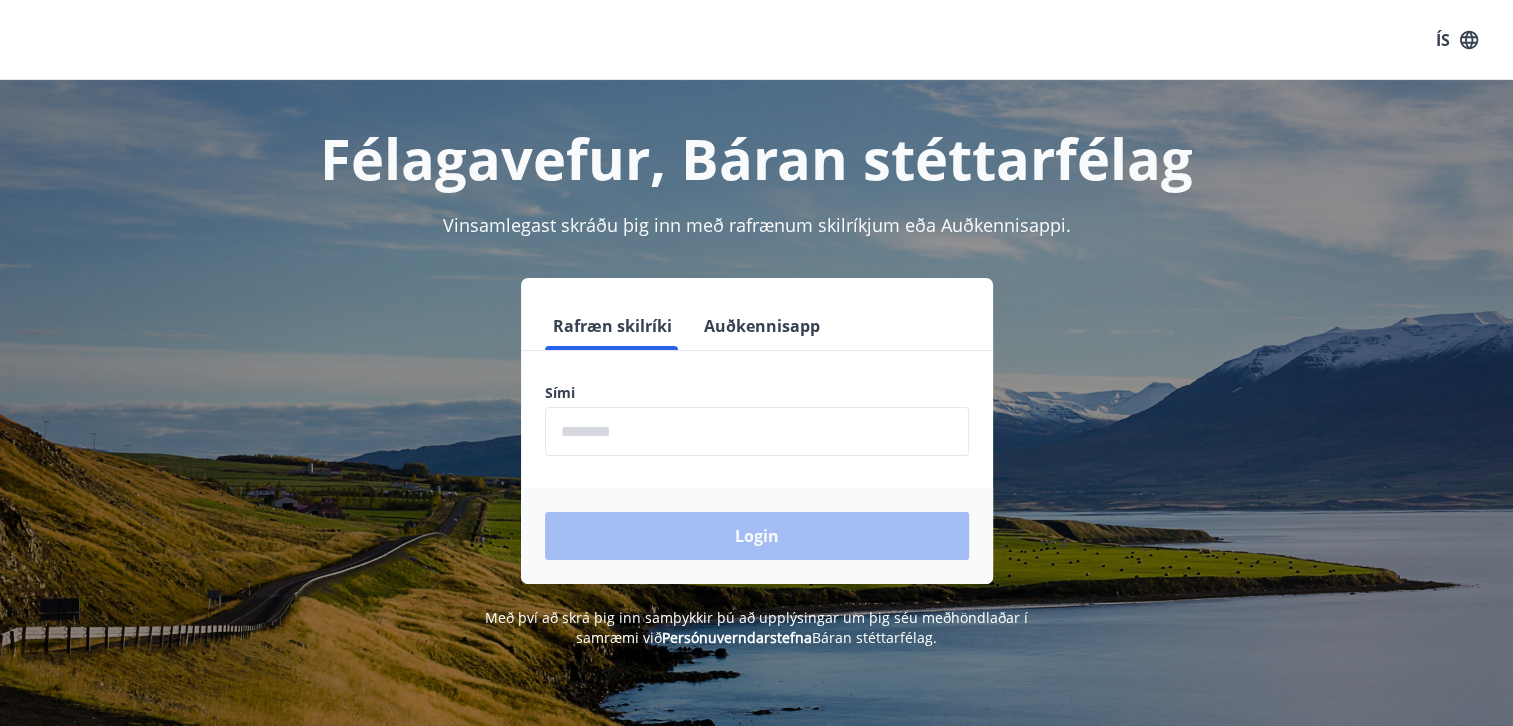 click at bounding box center (757, 431) 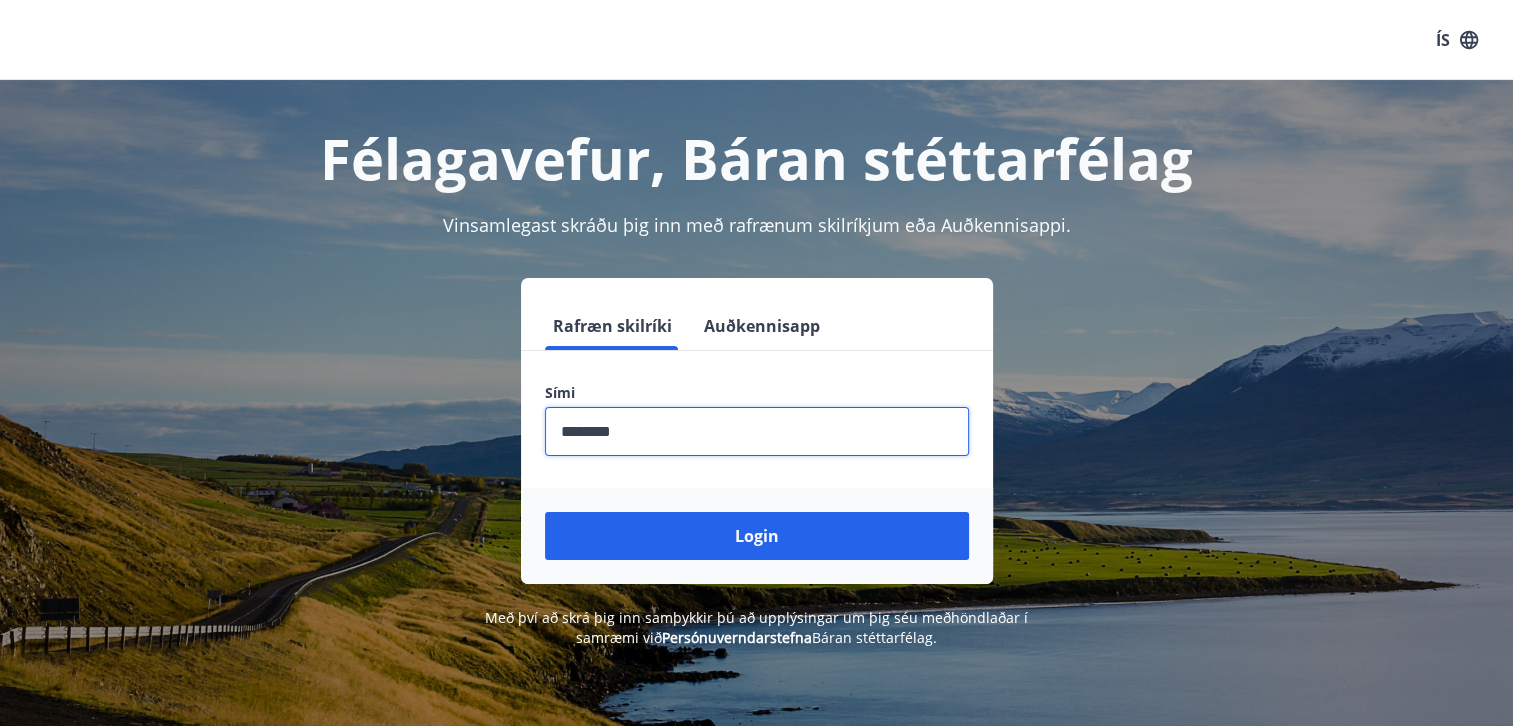 type on "********" 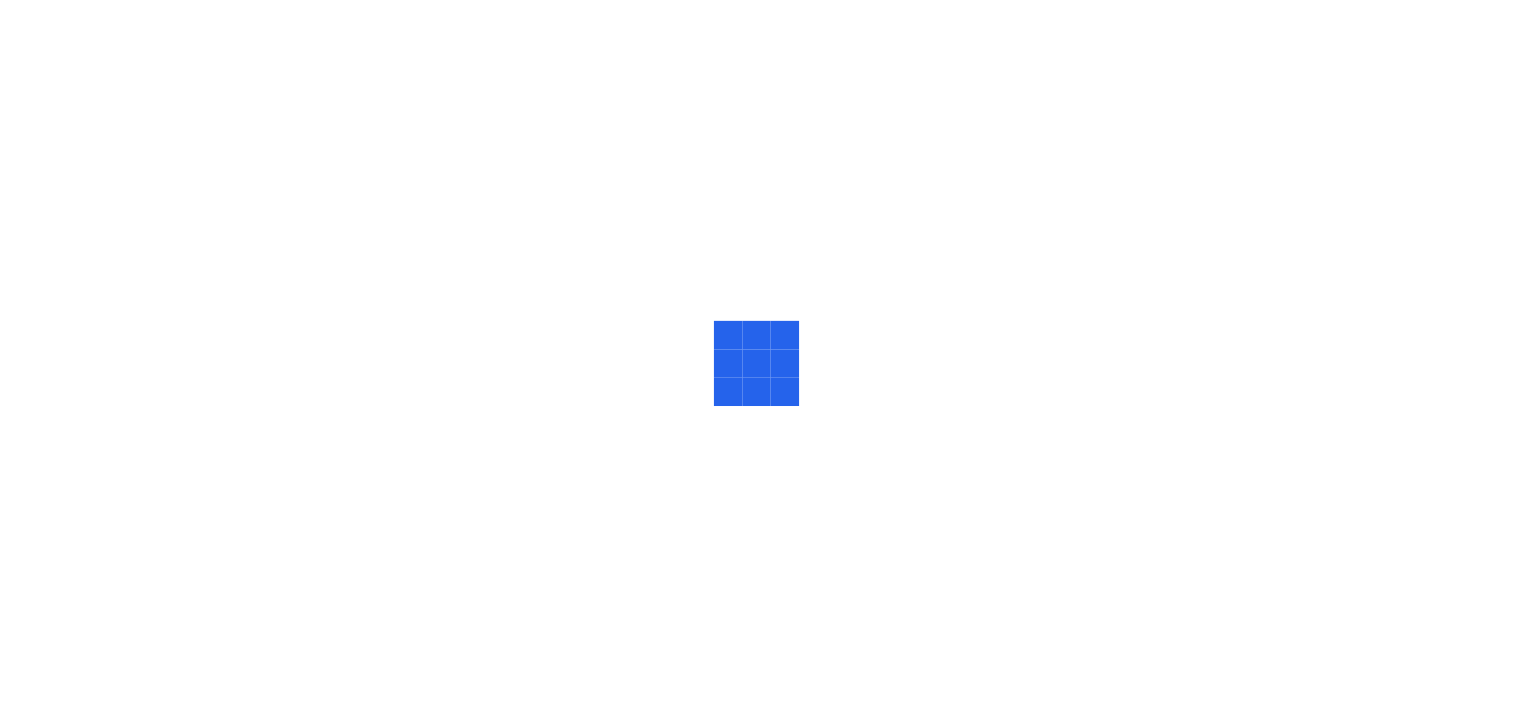 scroll, scrollTop: 0, scrollLeft: 0, axis: both 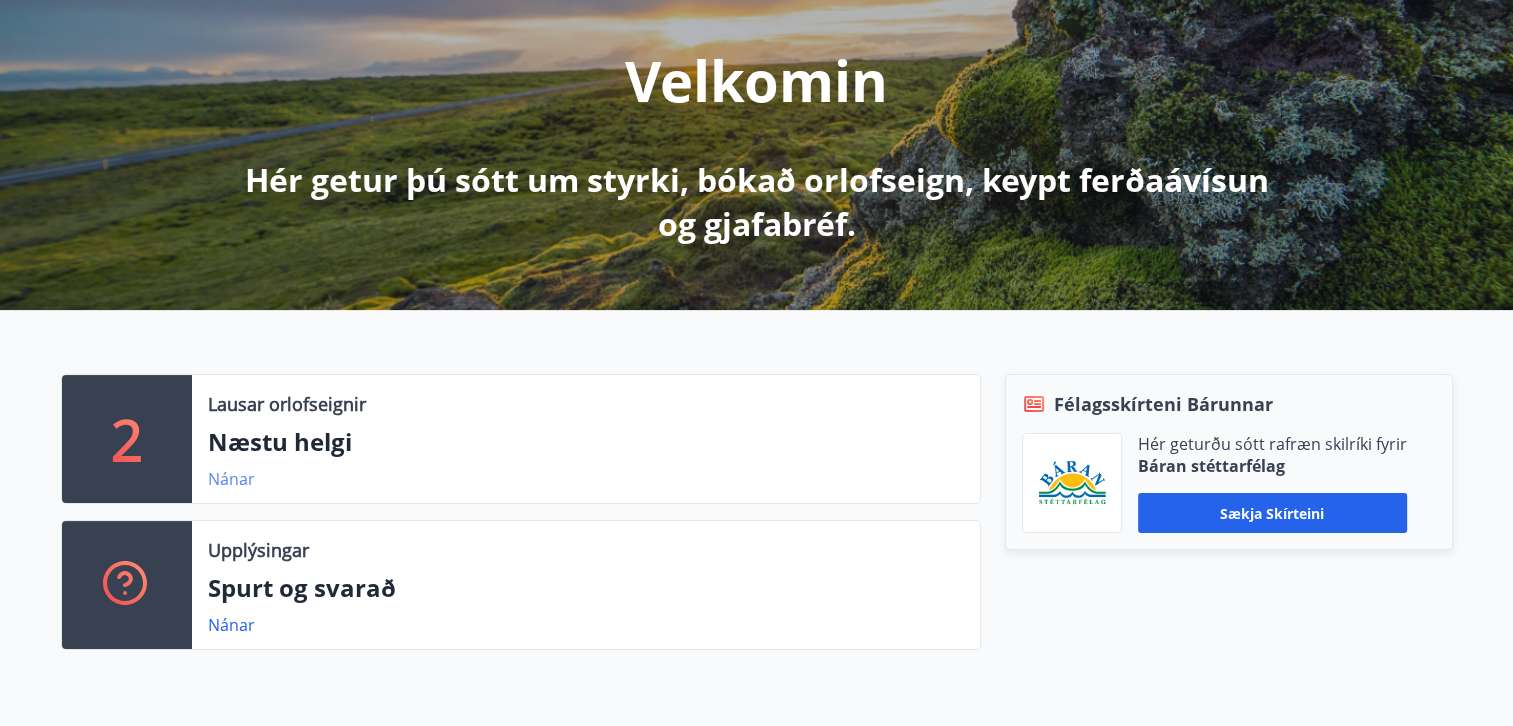 click on "Nánar" at bounding box center (231, 479) 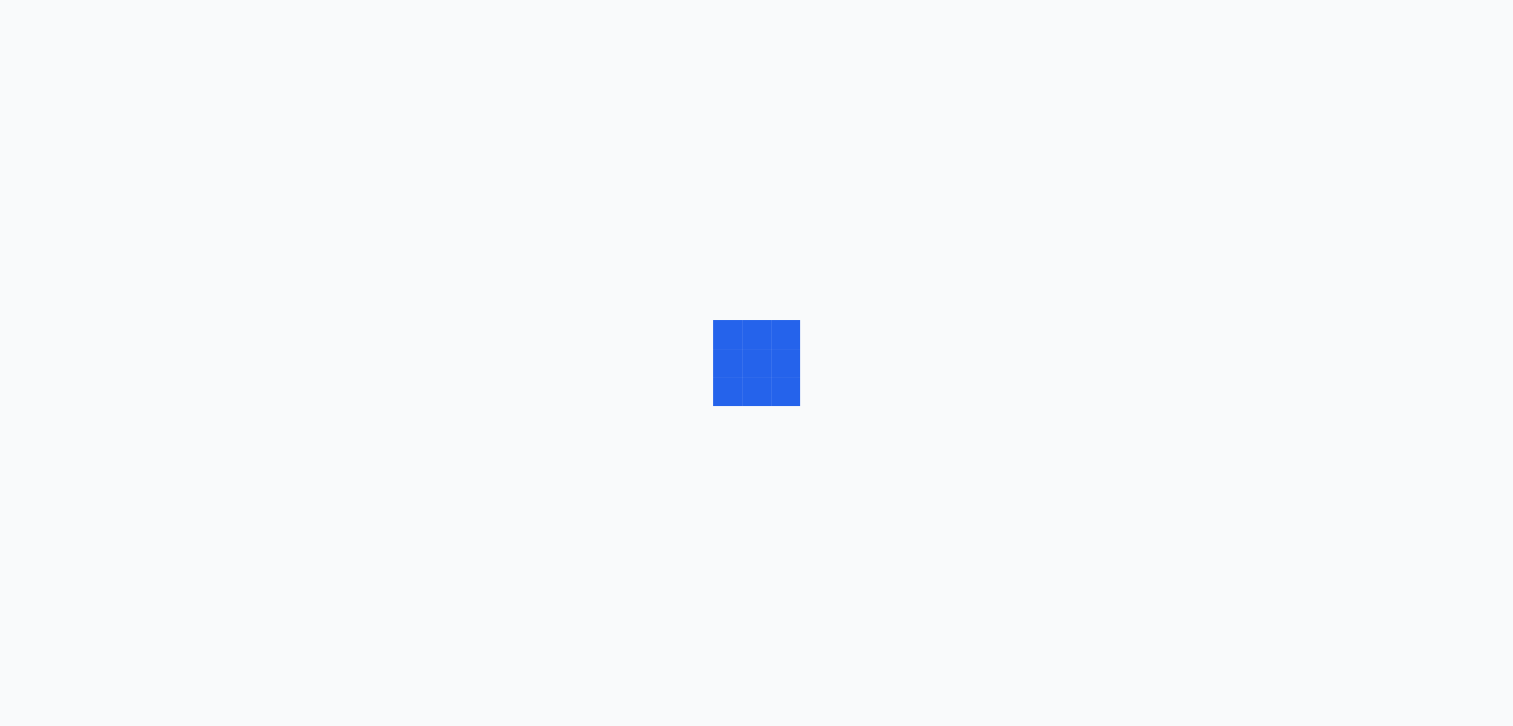 scroll, scrollTop: 0, scrollLeft: 0, axis: both 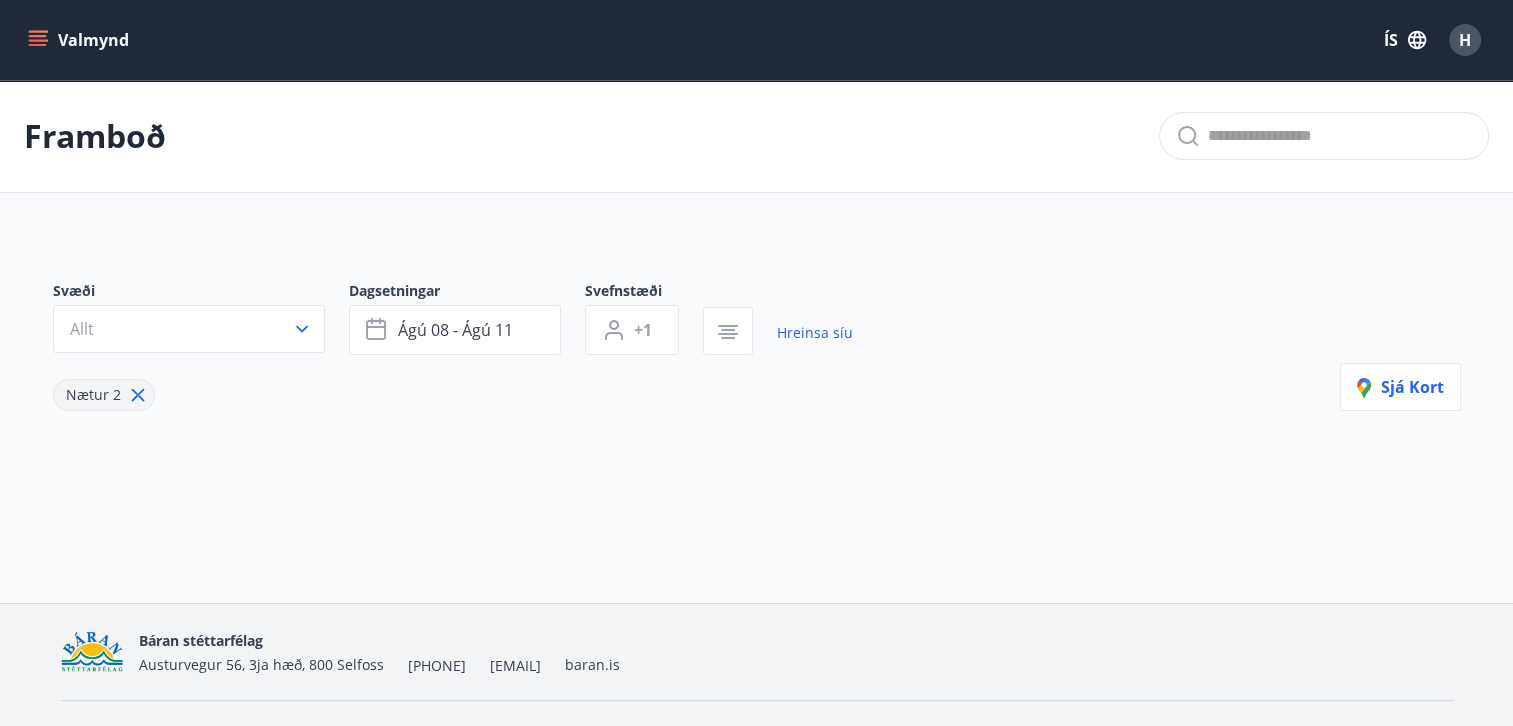 type on "*" 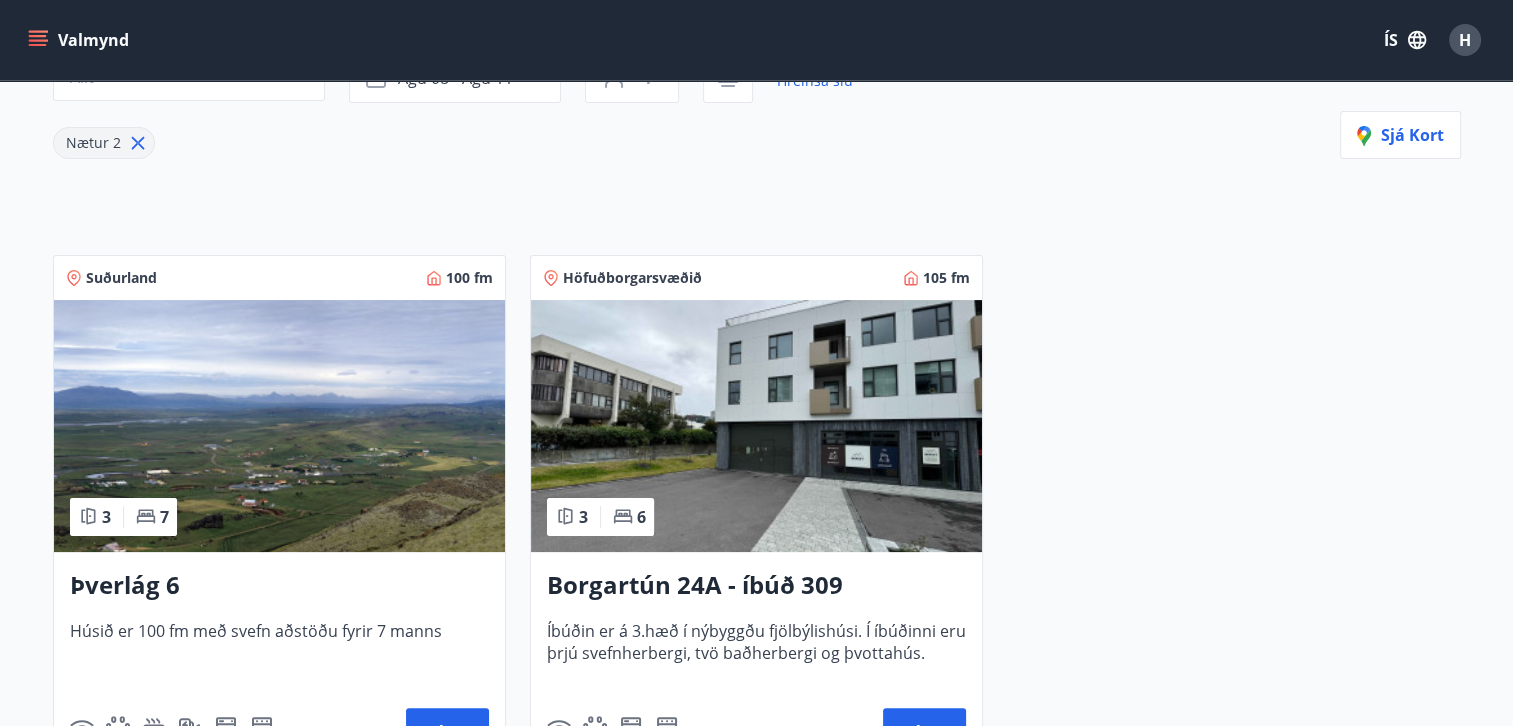 scroll, scrollTop: 266, scrollLeft: 0, axis: vertical 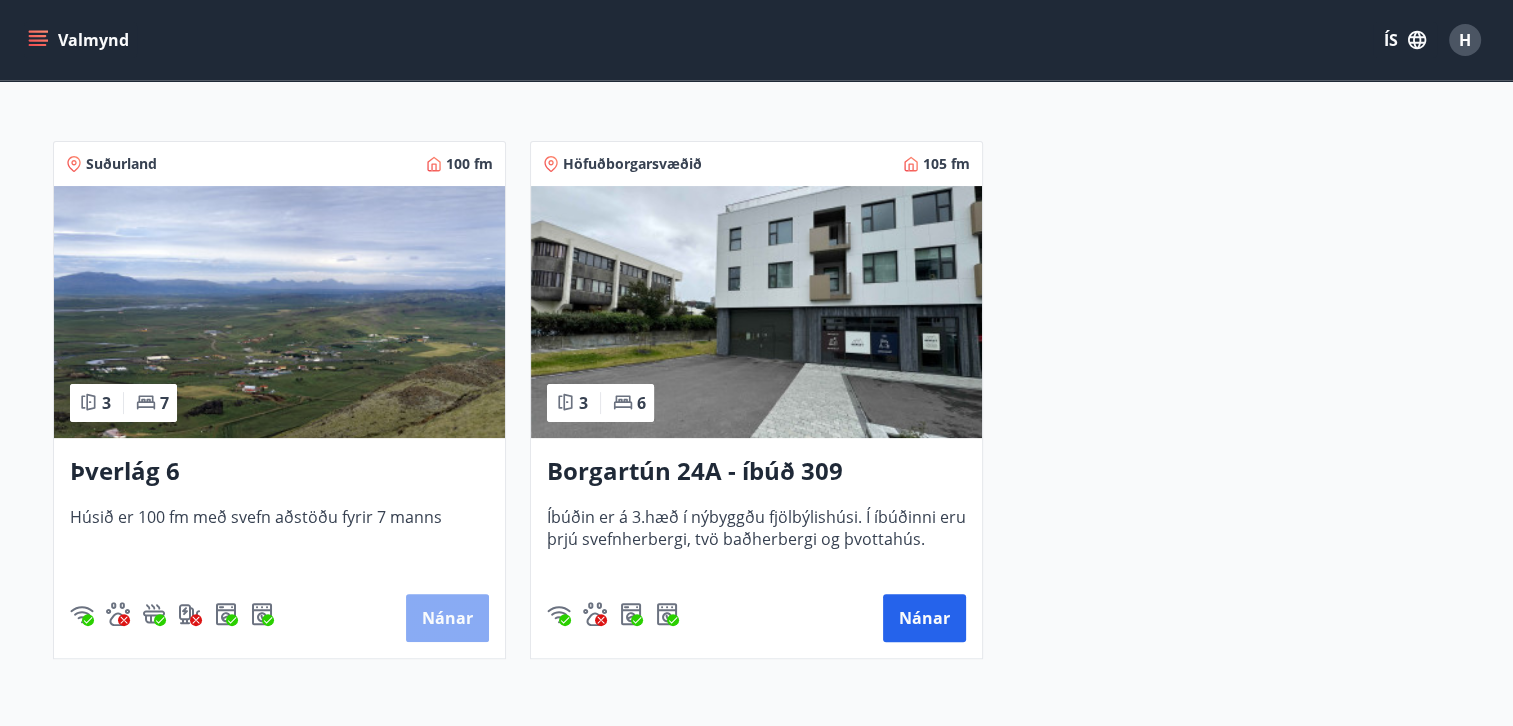 click on "Nánar" at bounding box center (447, 618) 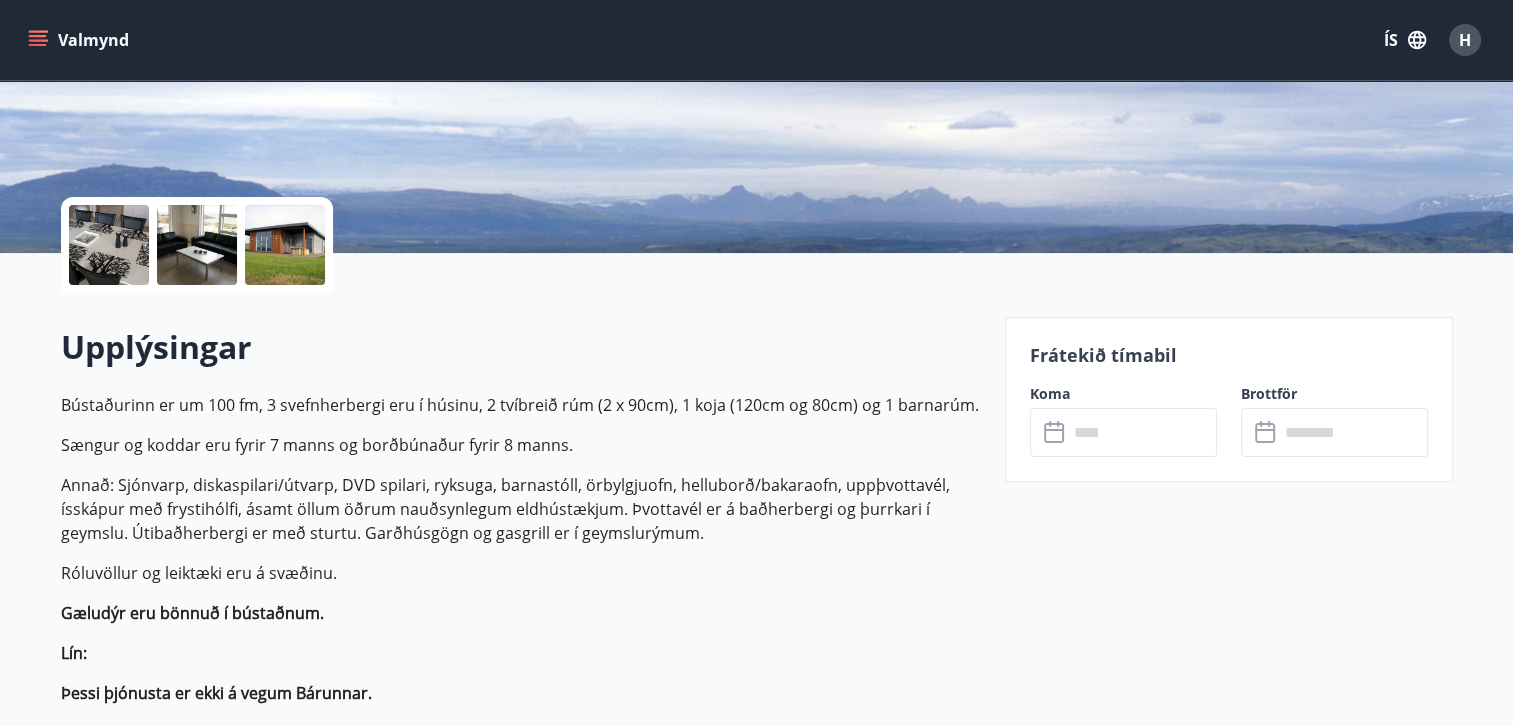 scroll, scrollTop: 366, scrollLeft: 0, axis: vertical 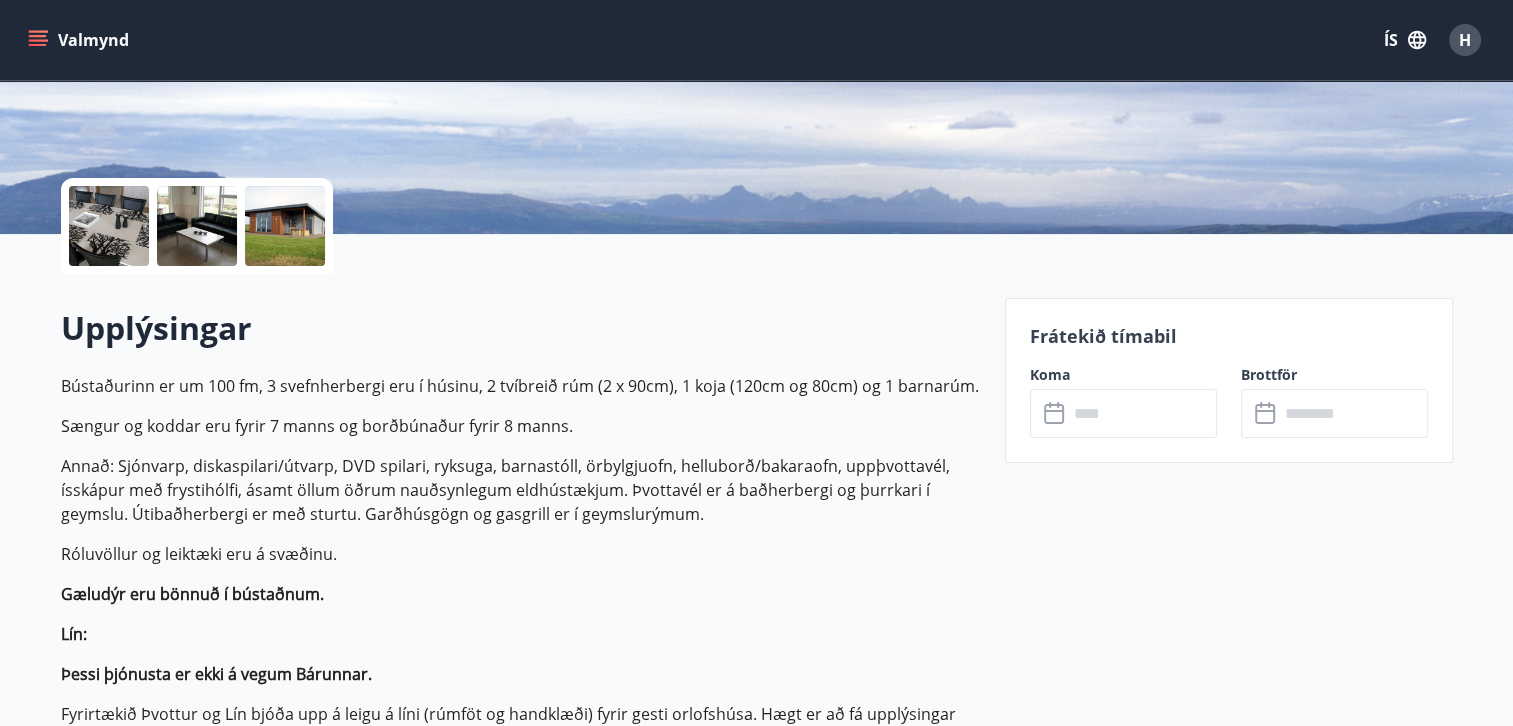 click 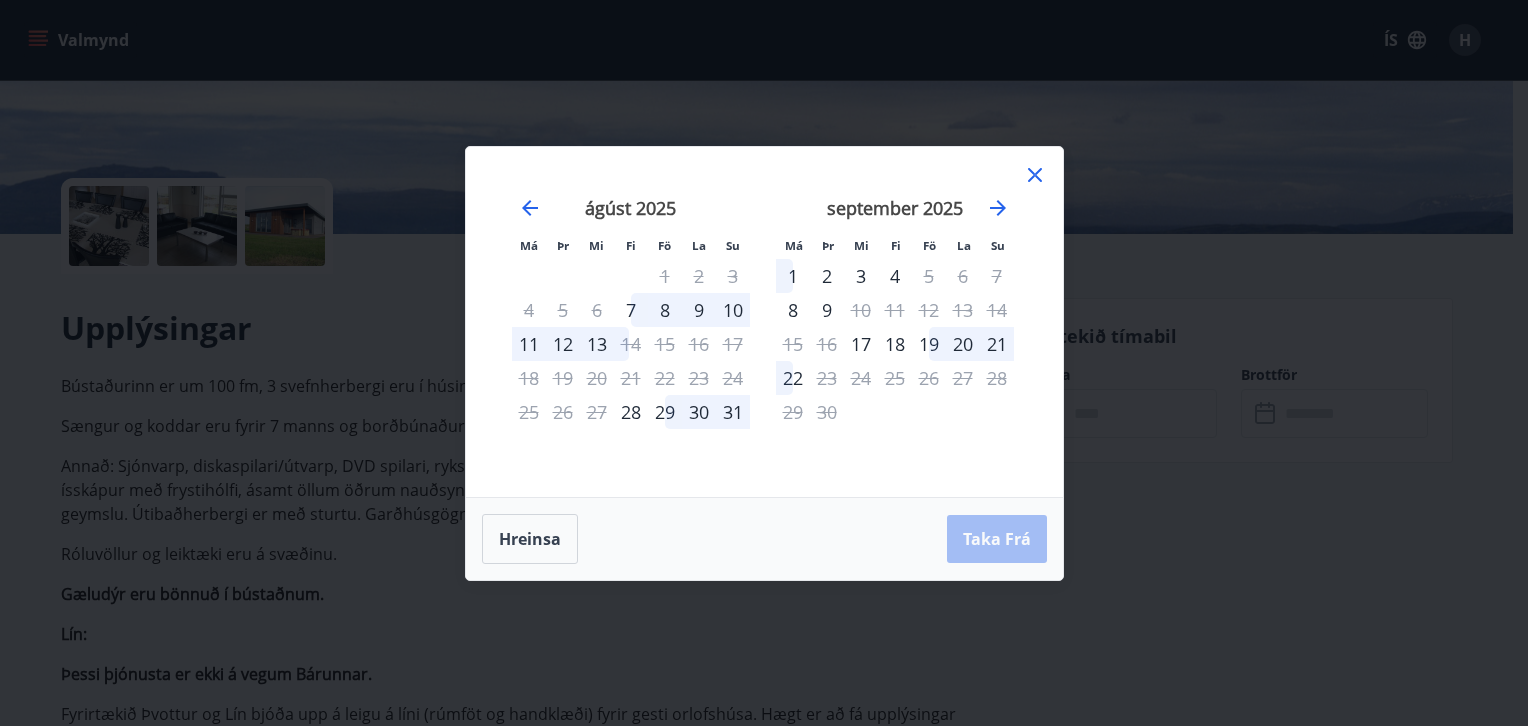 click 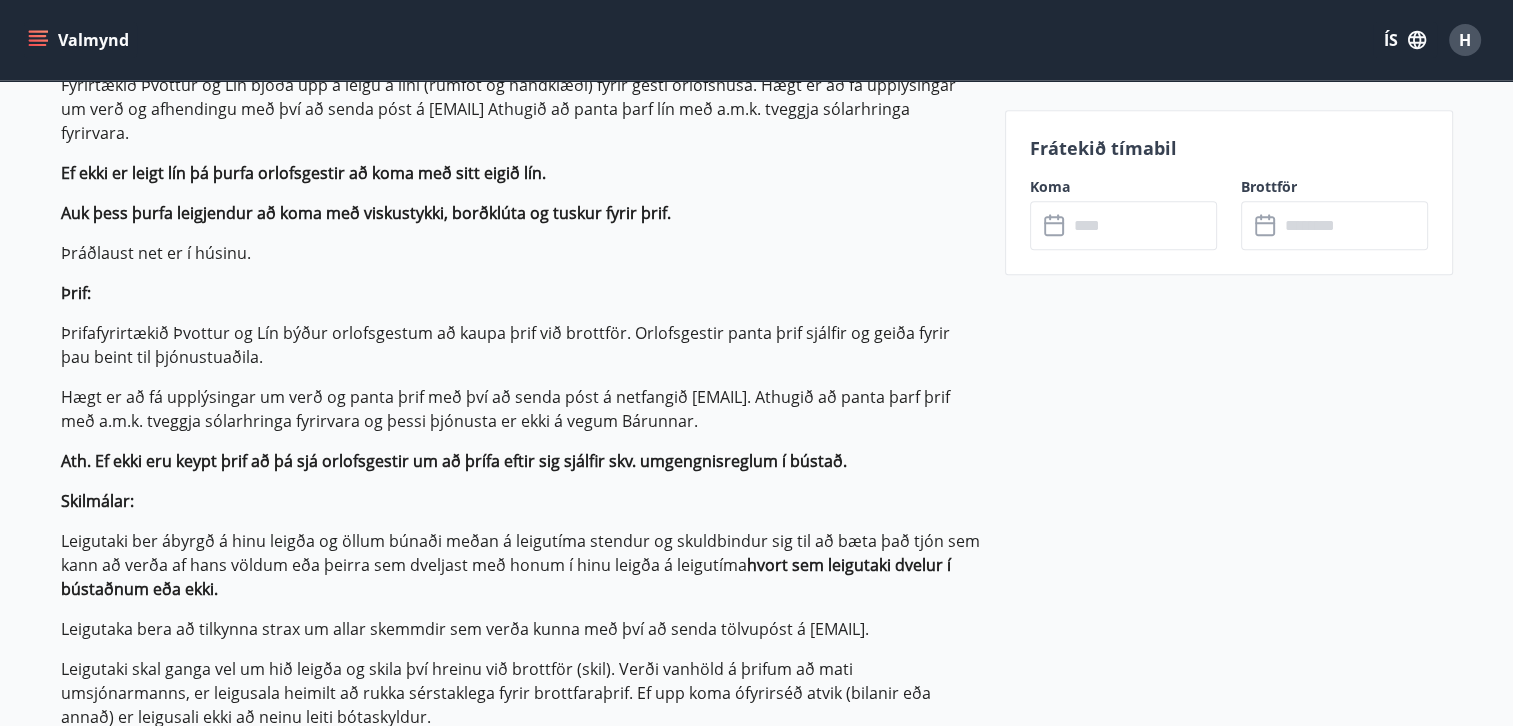 scroll, scrollTop: 933, scrollLeft: 0, axis: vertical 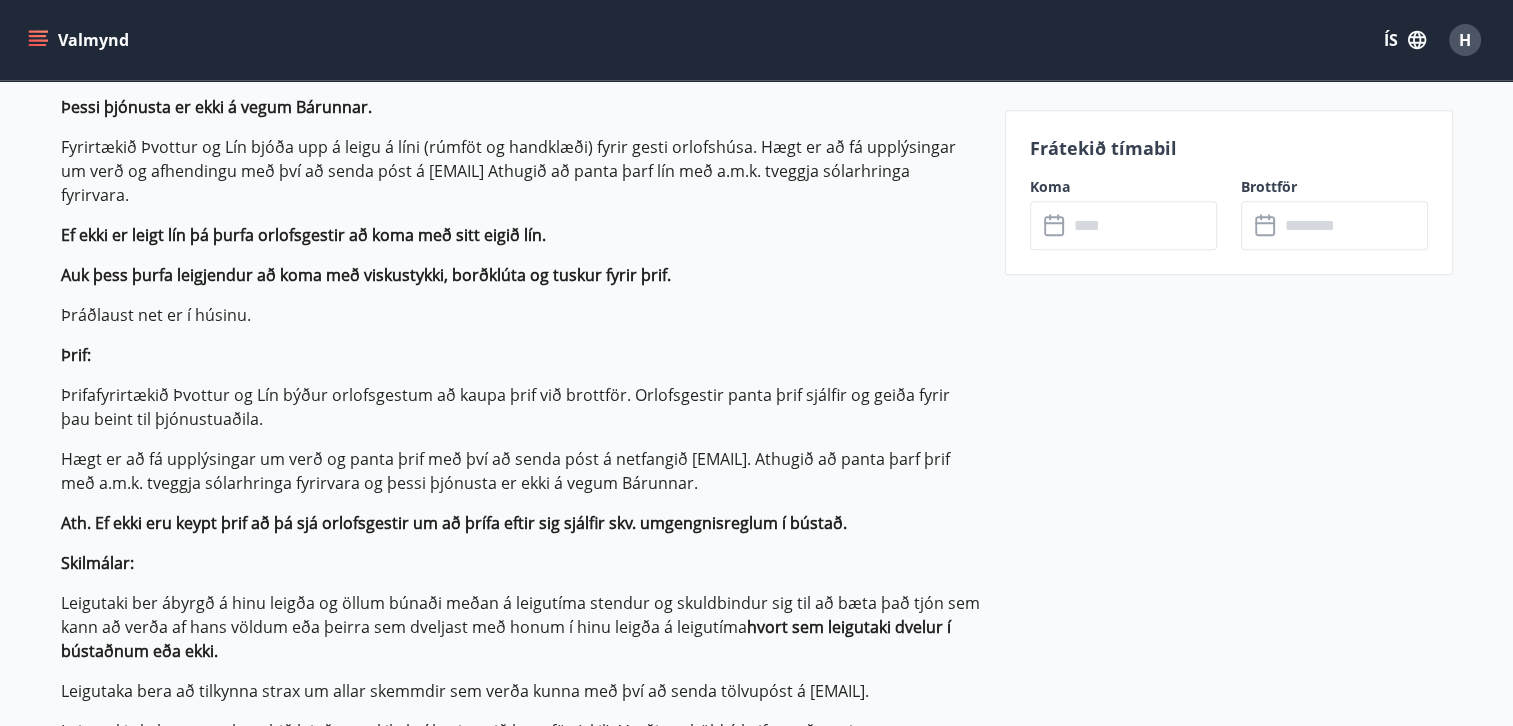 click at bounding box center (1142, 225) 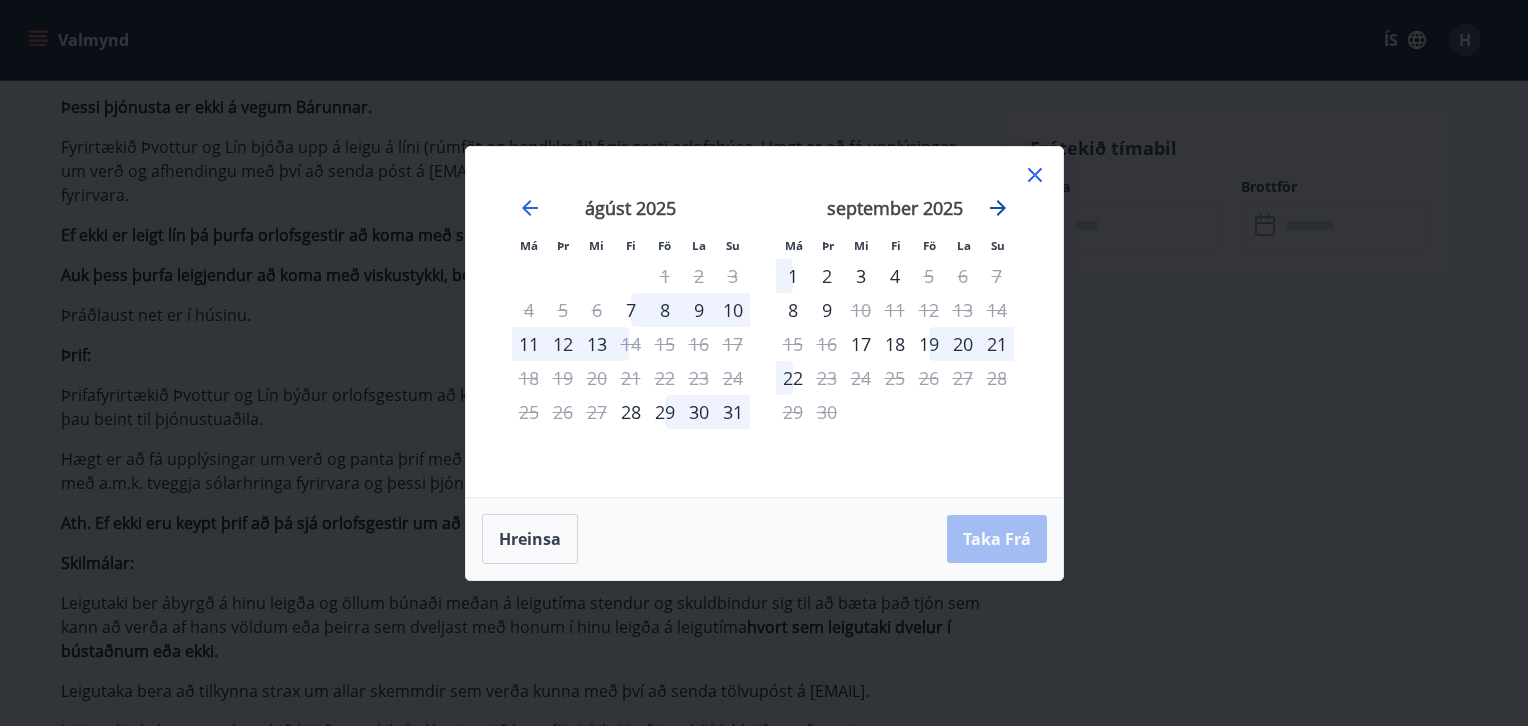 click 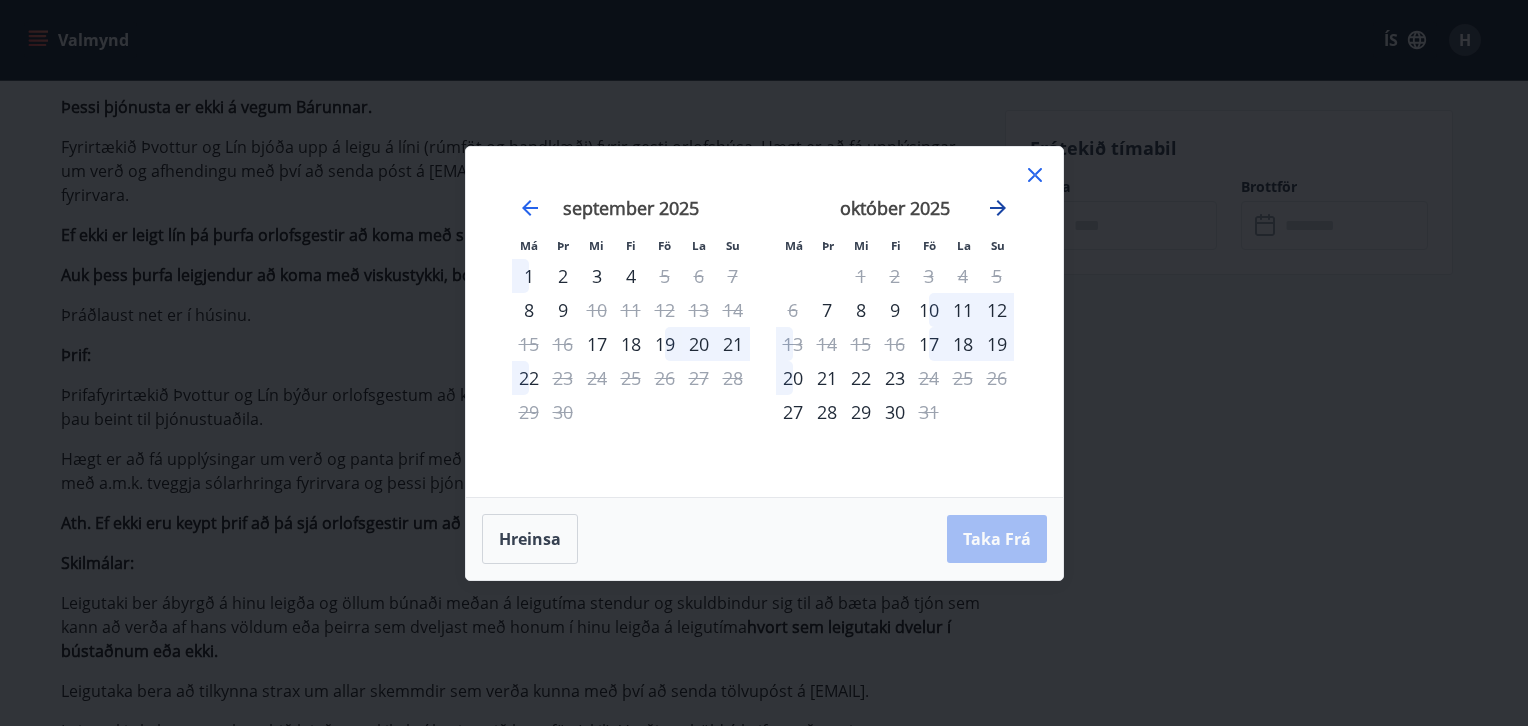 click 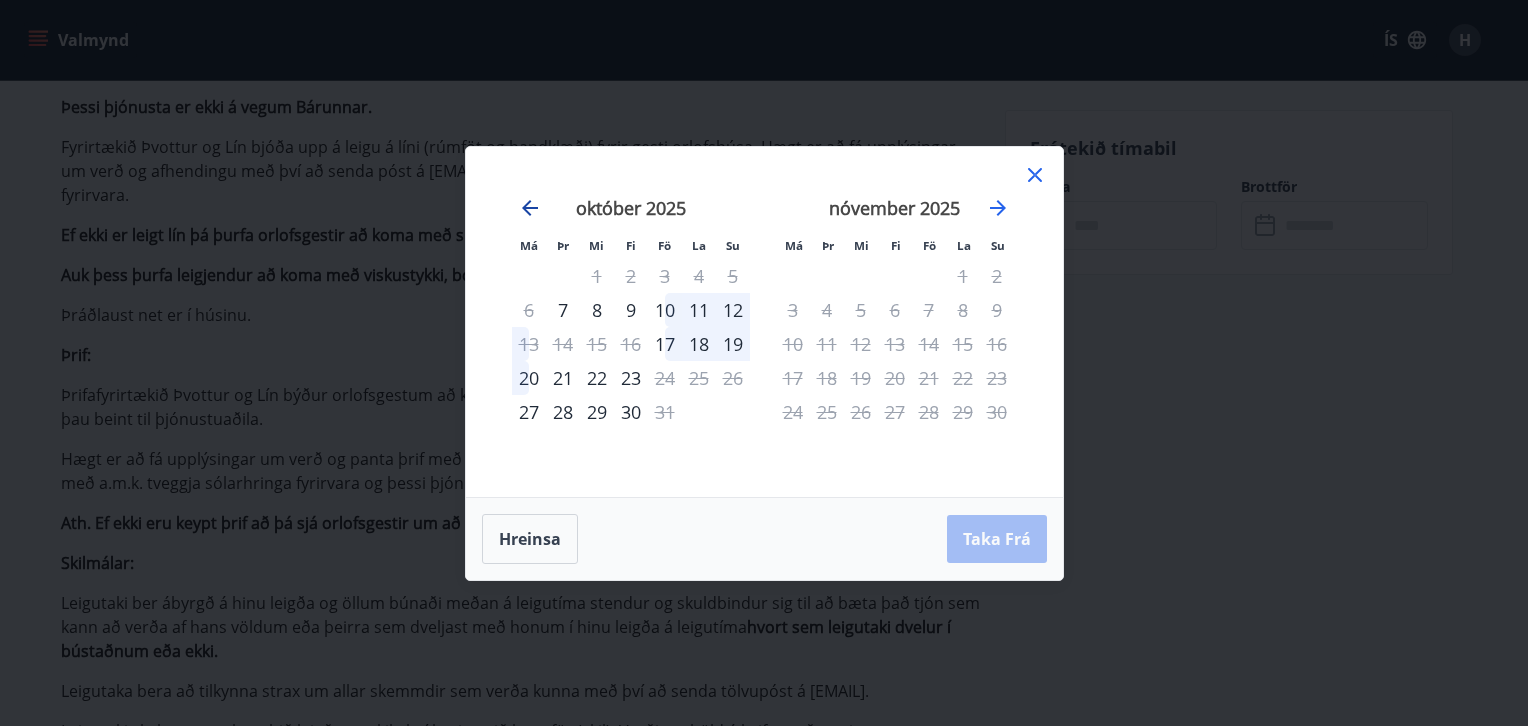 click 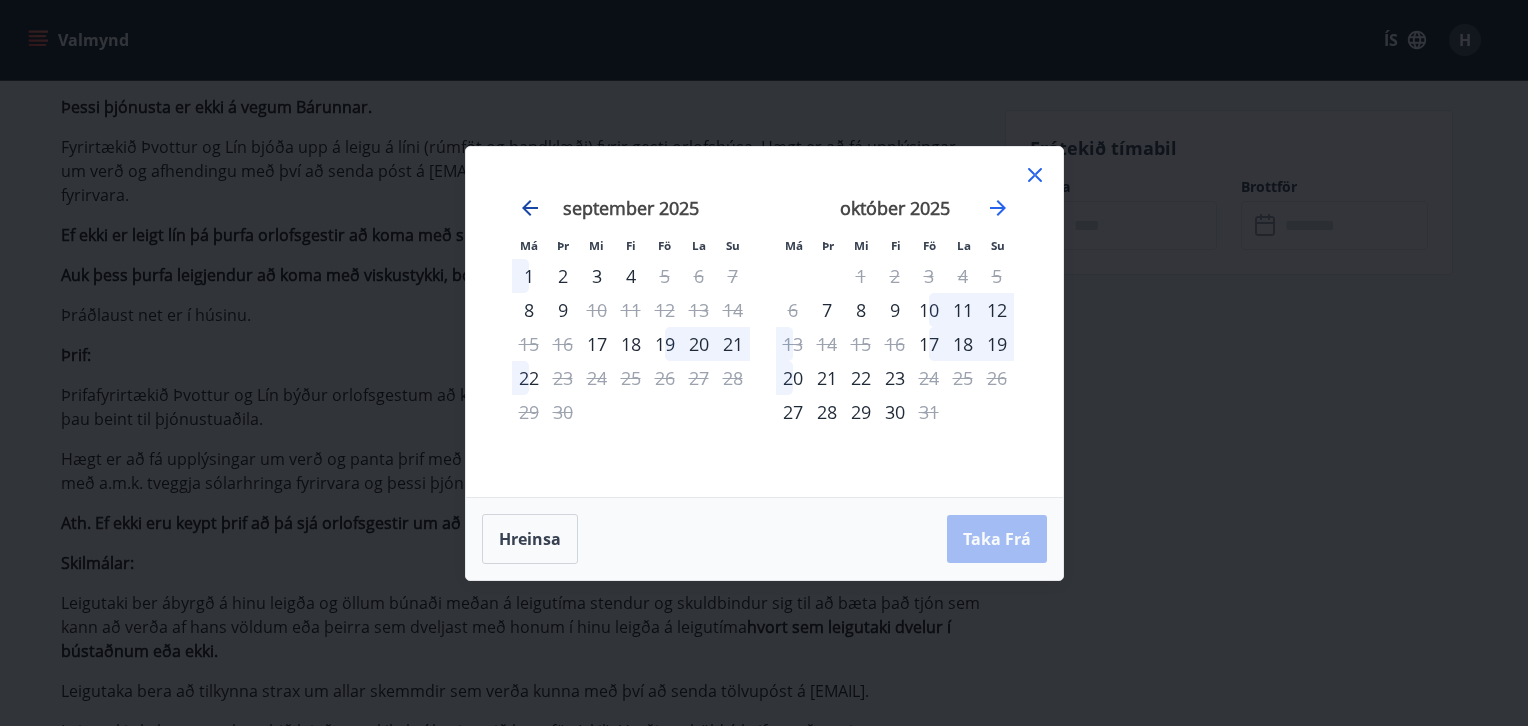 click 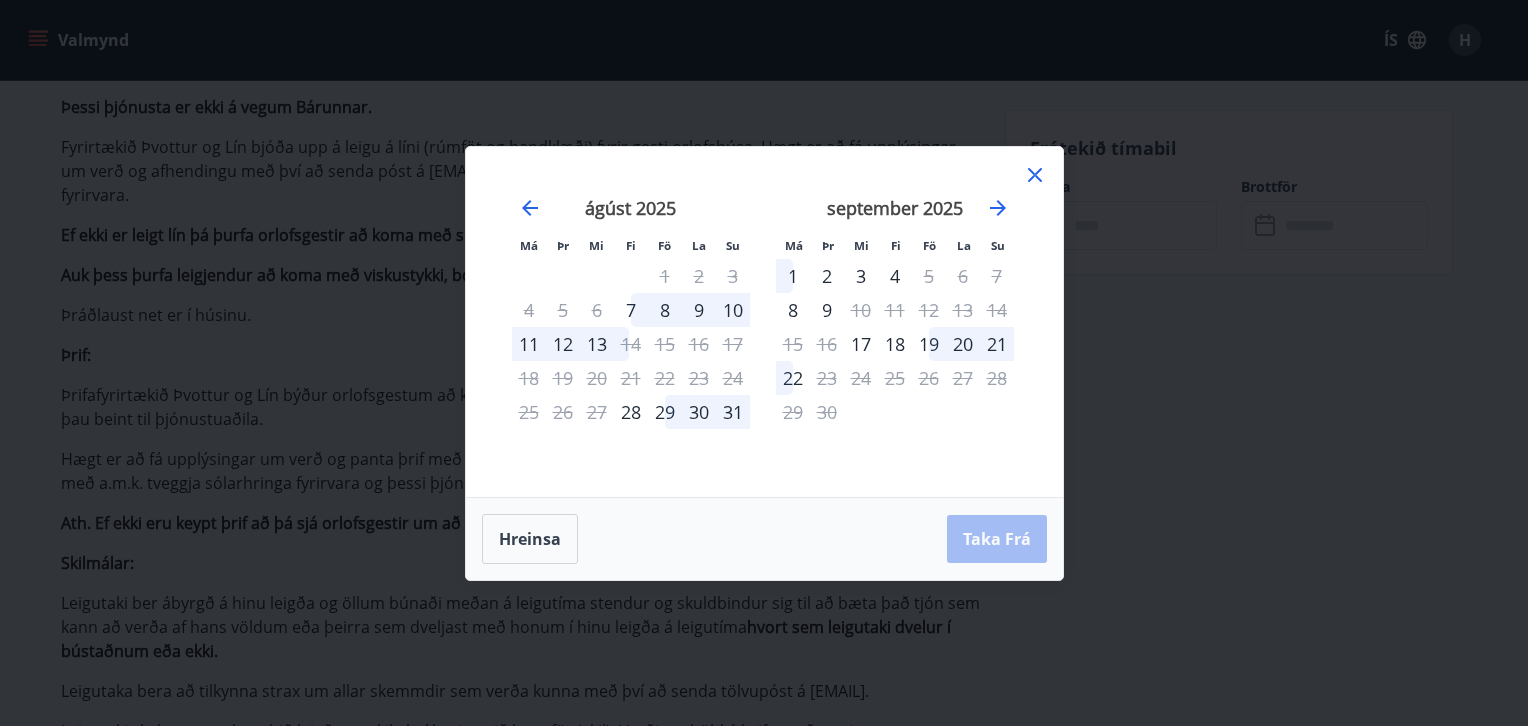 click 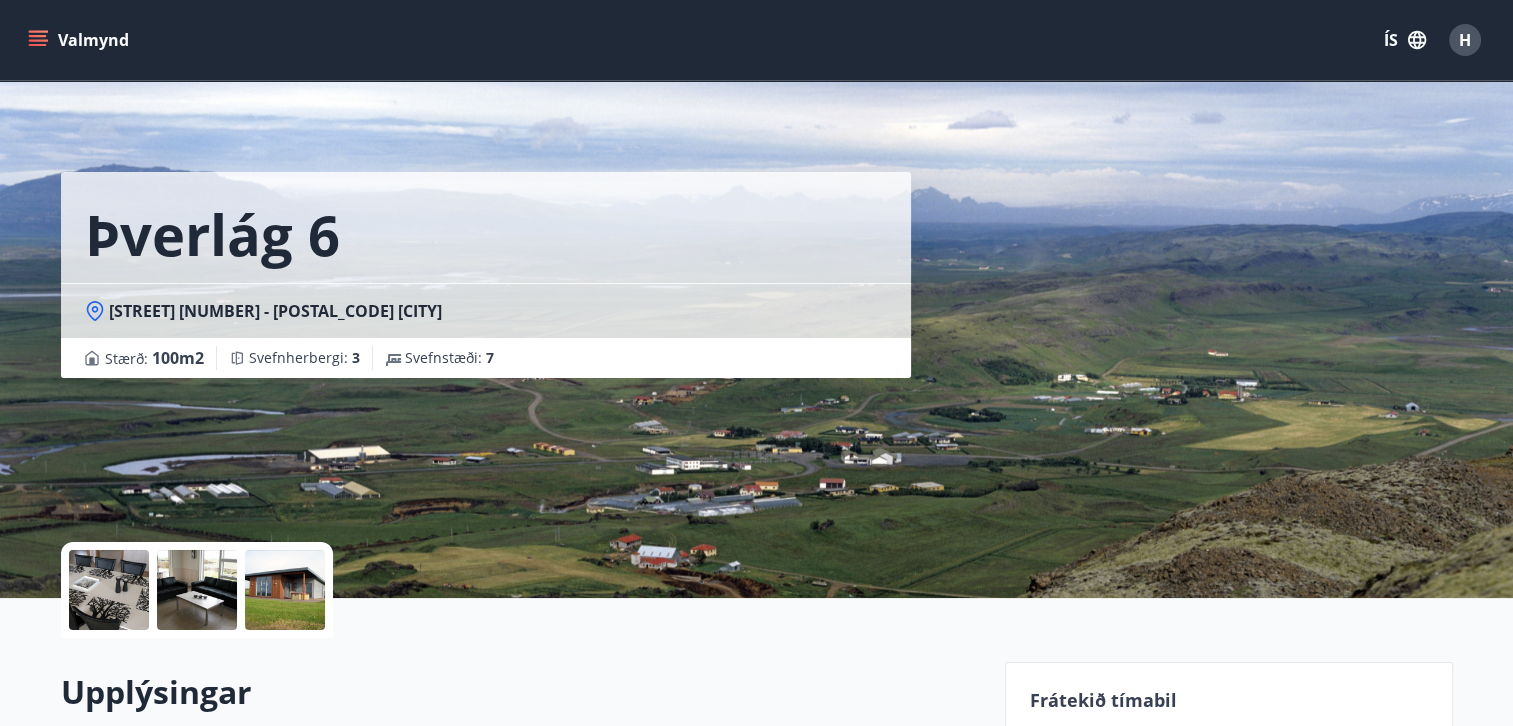 scroll, scrollTop: 0, scrollLeft: 0, axis: both 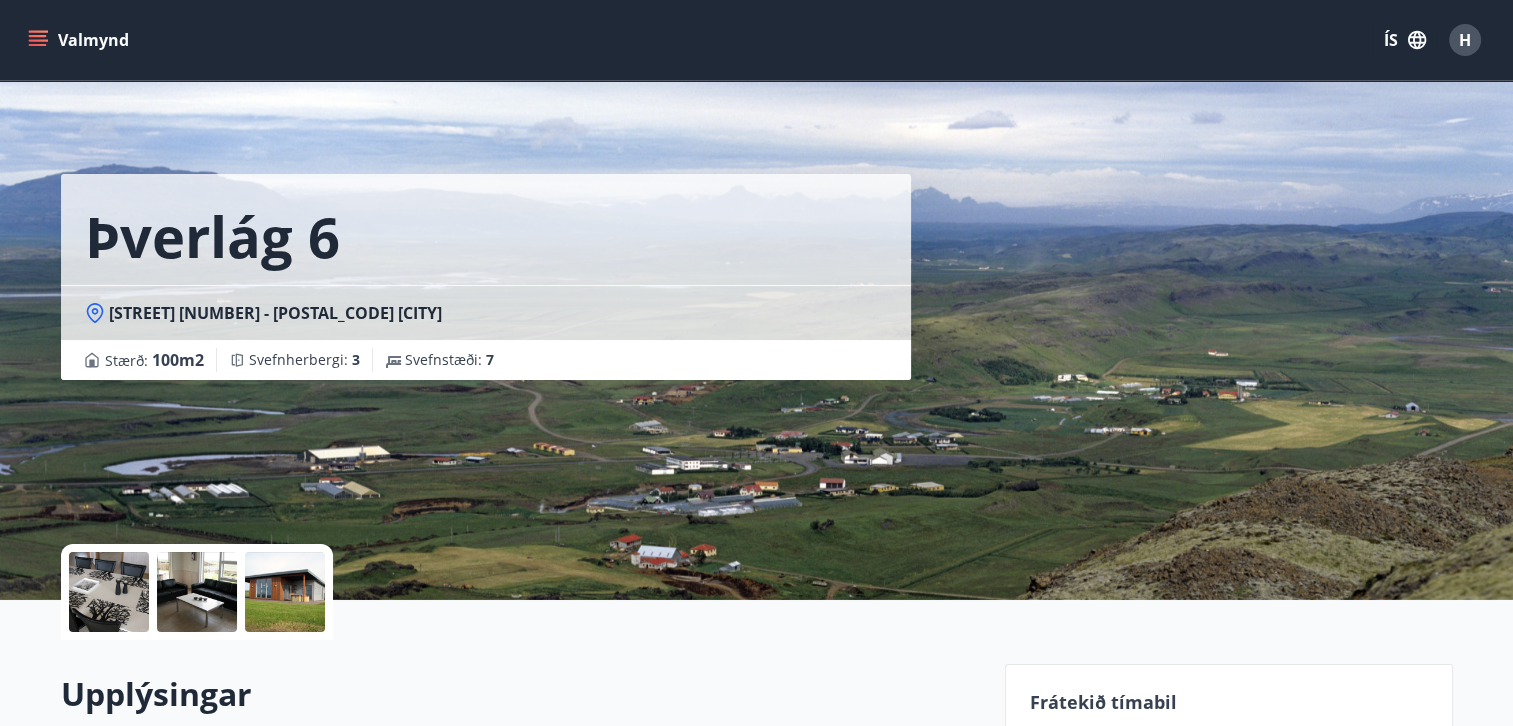 click 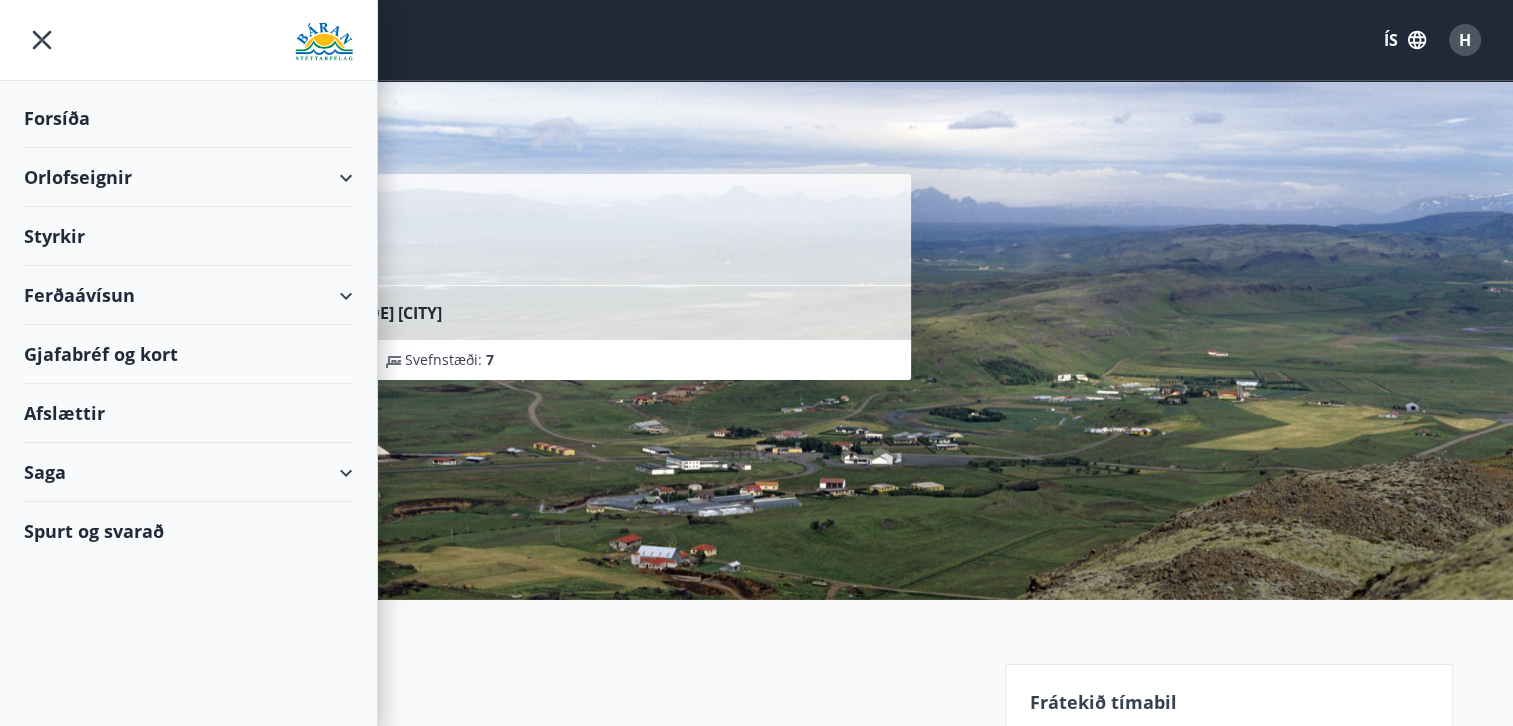 click on "Orlofseignir" at bounding box center (188, 177) 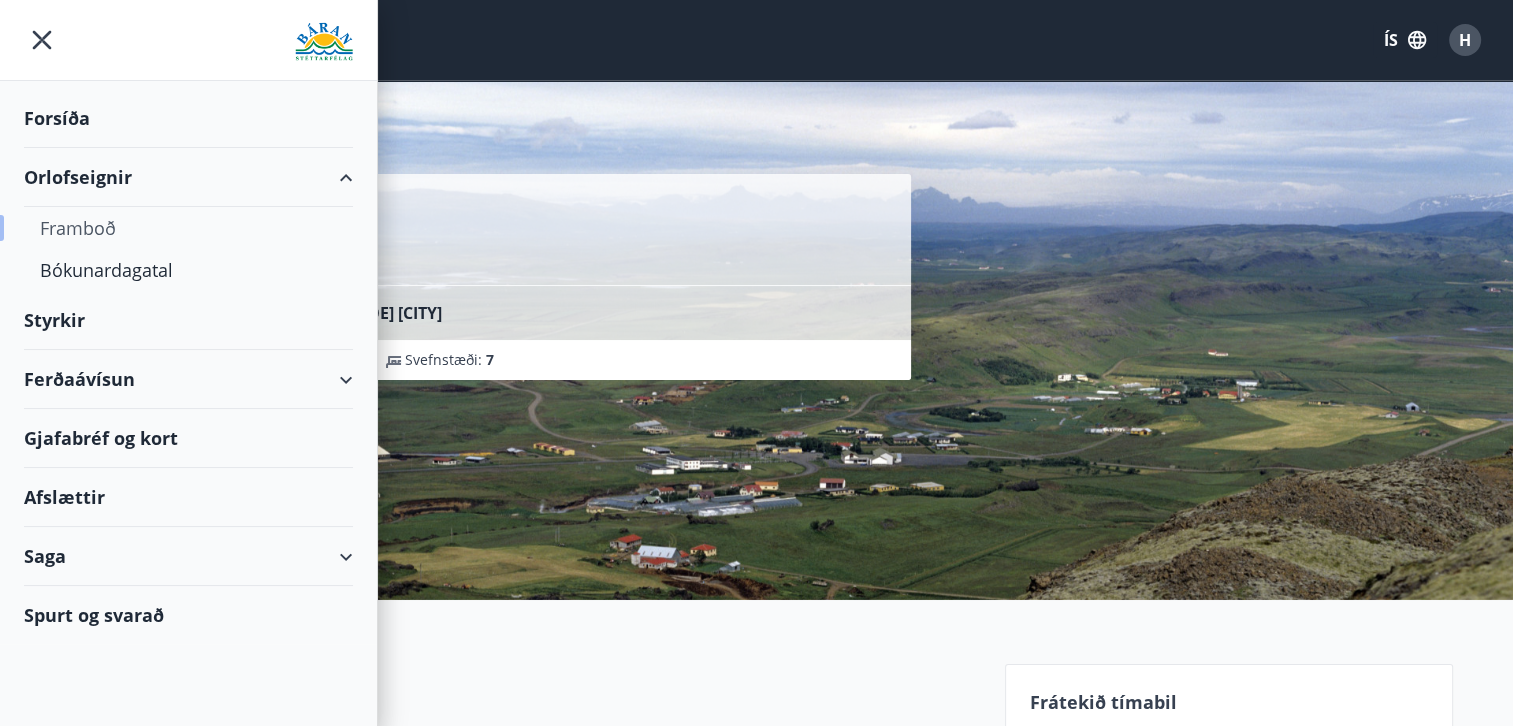 click on "Framboð" at bounding box center [188, 228] 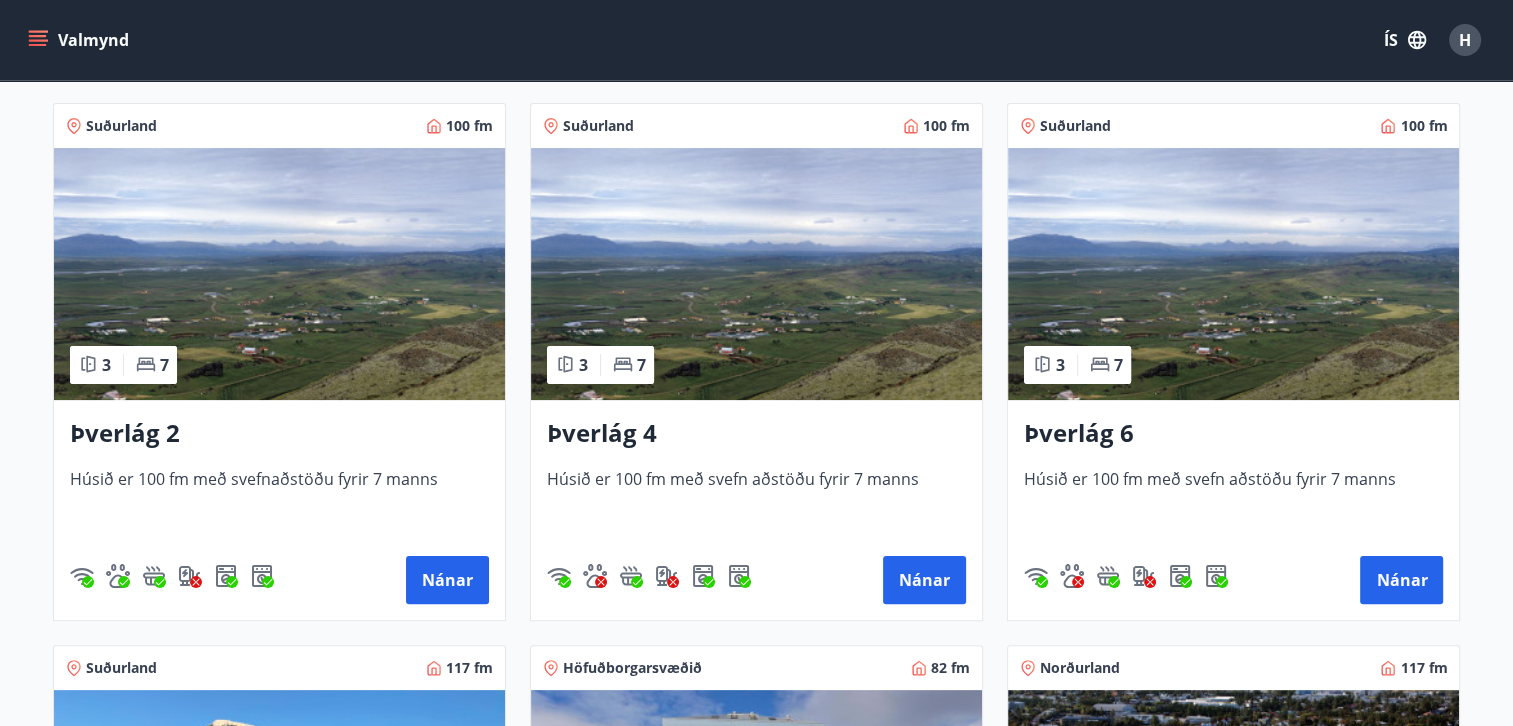 scroll, scrollTop: 366, scrollLeft: 0, axis: vertical 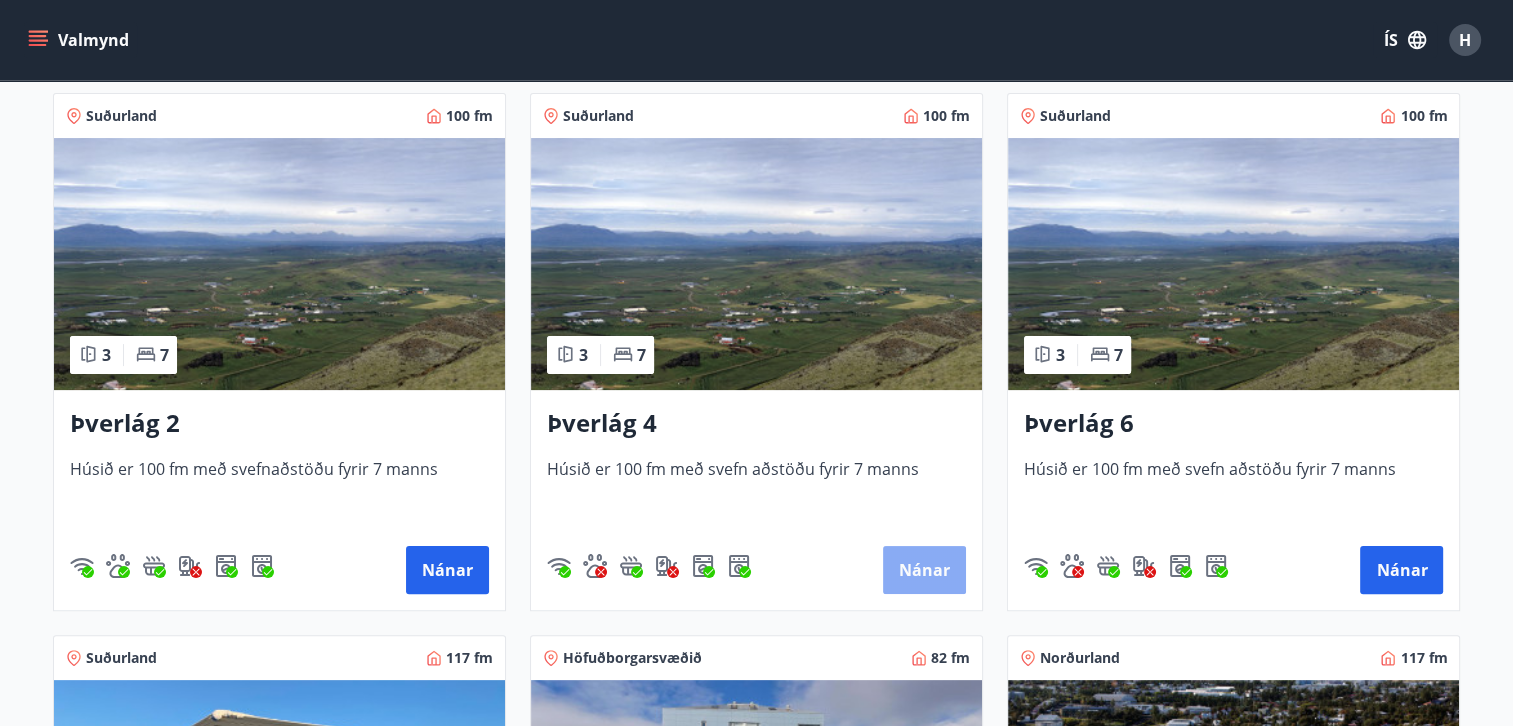 click on "Nánar" at bounding box center [924, 570] 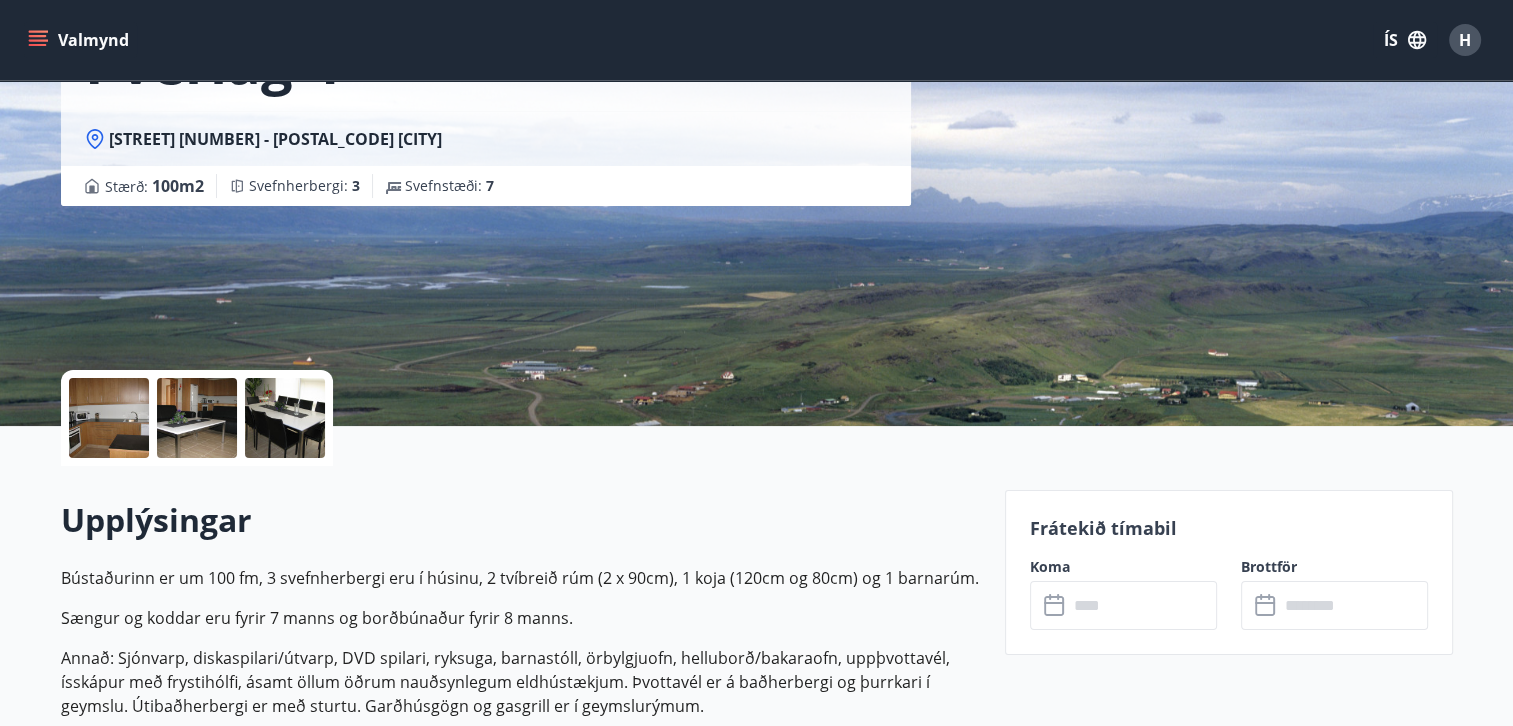 scroll, scrollTop: 233, scrollLeft: 0, axis: vertical 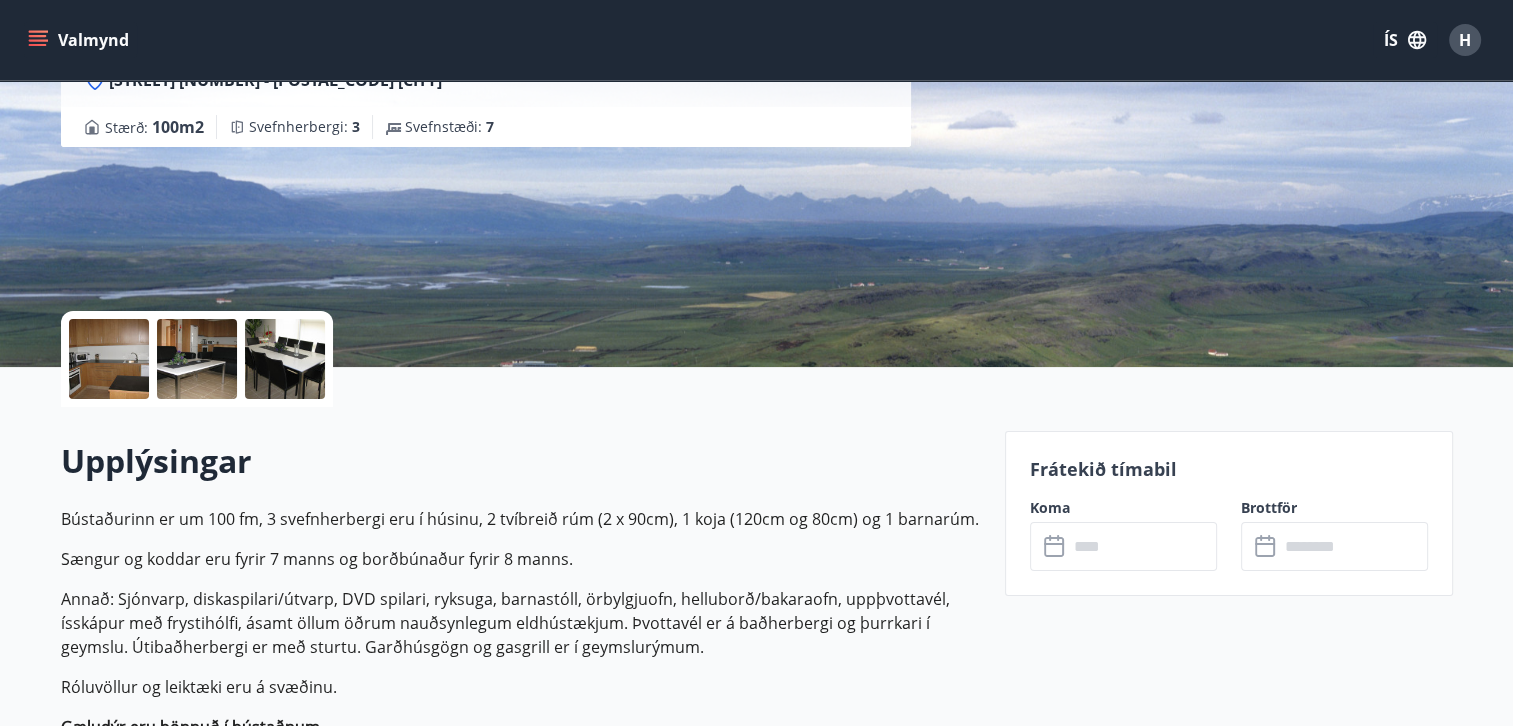 click 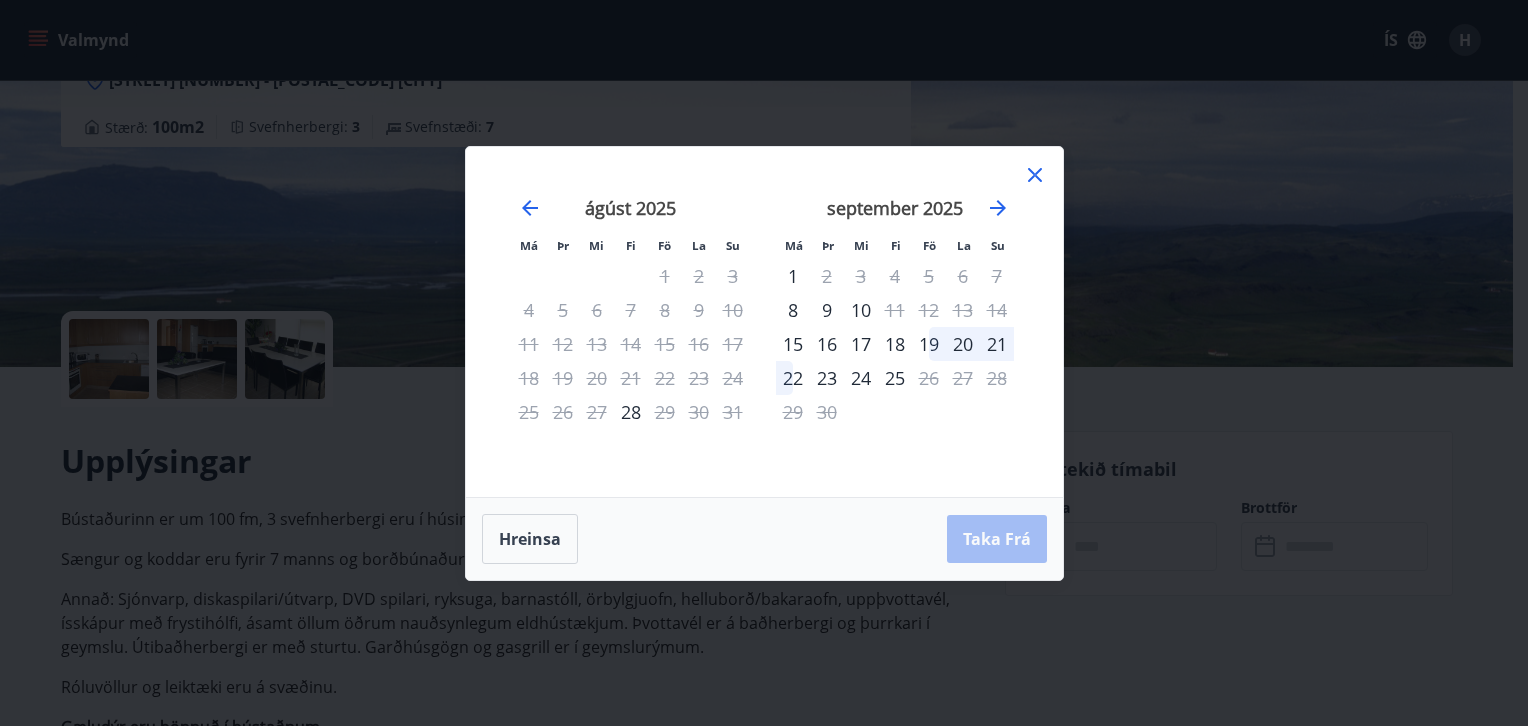 click 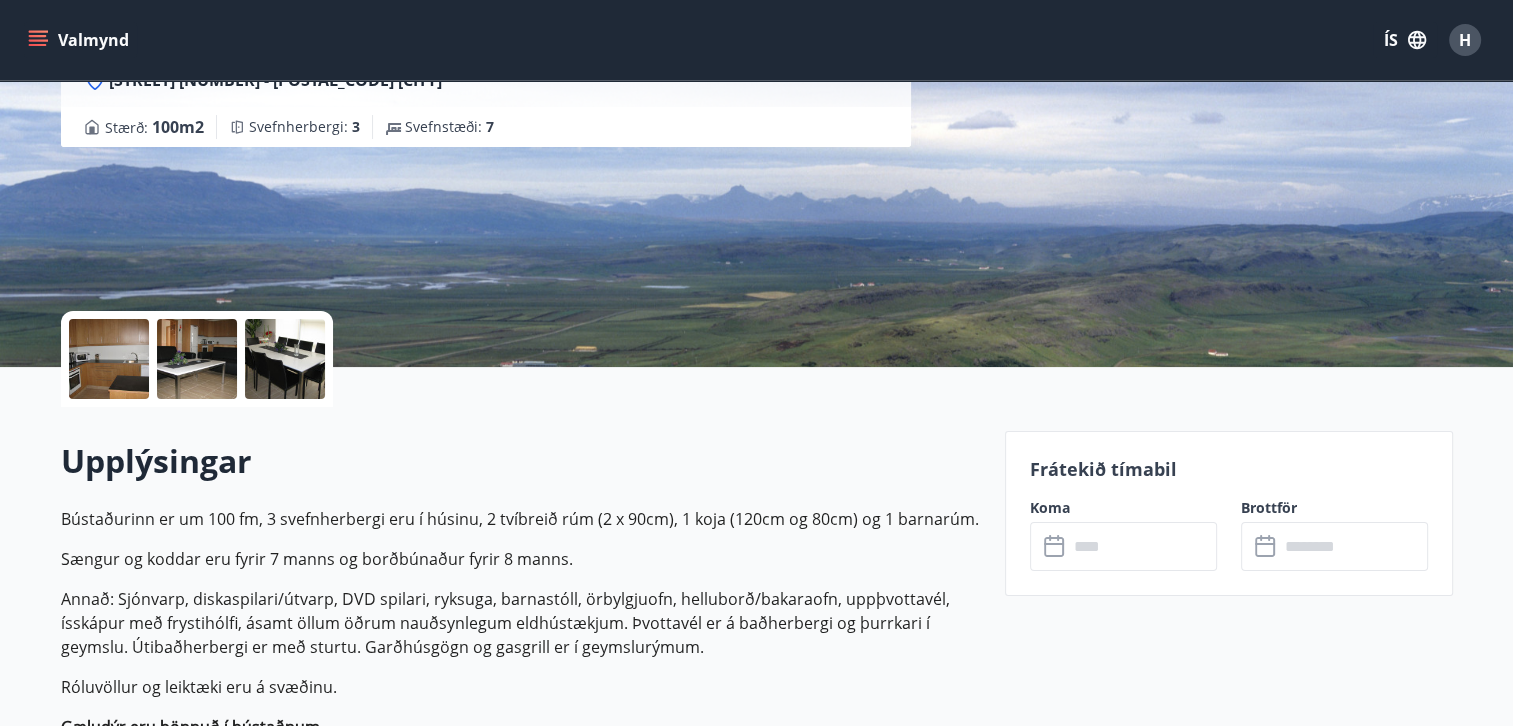 scroll, scrollTop: 0, scrollLeft: 0, axis: both 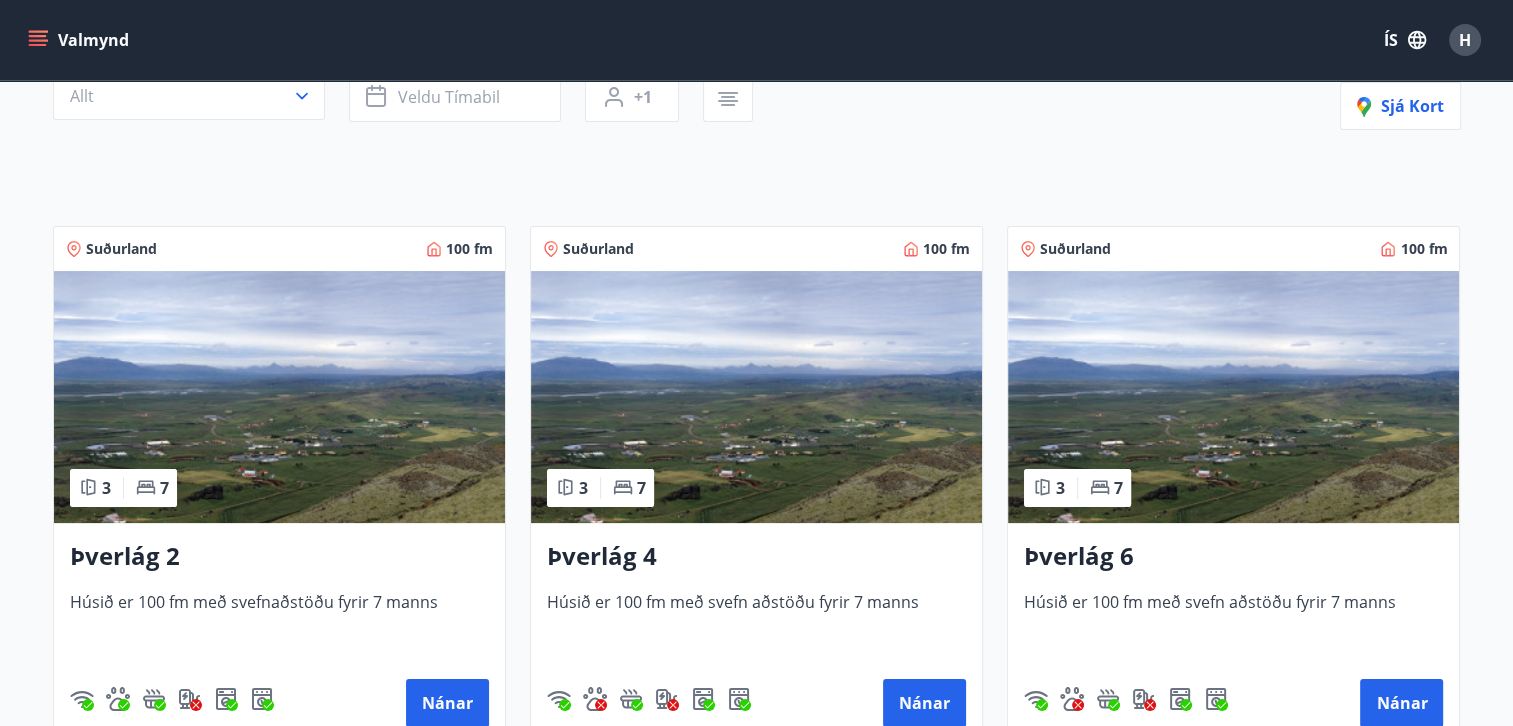 click at bounding box center (279, 397) 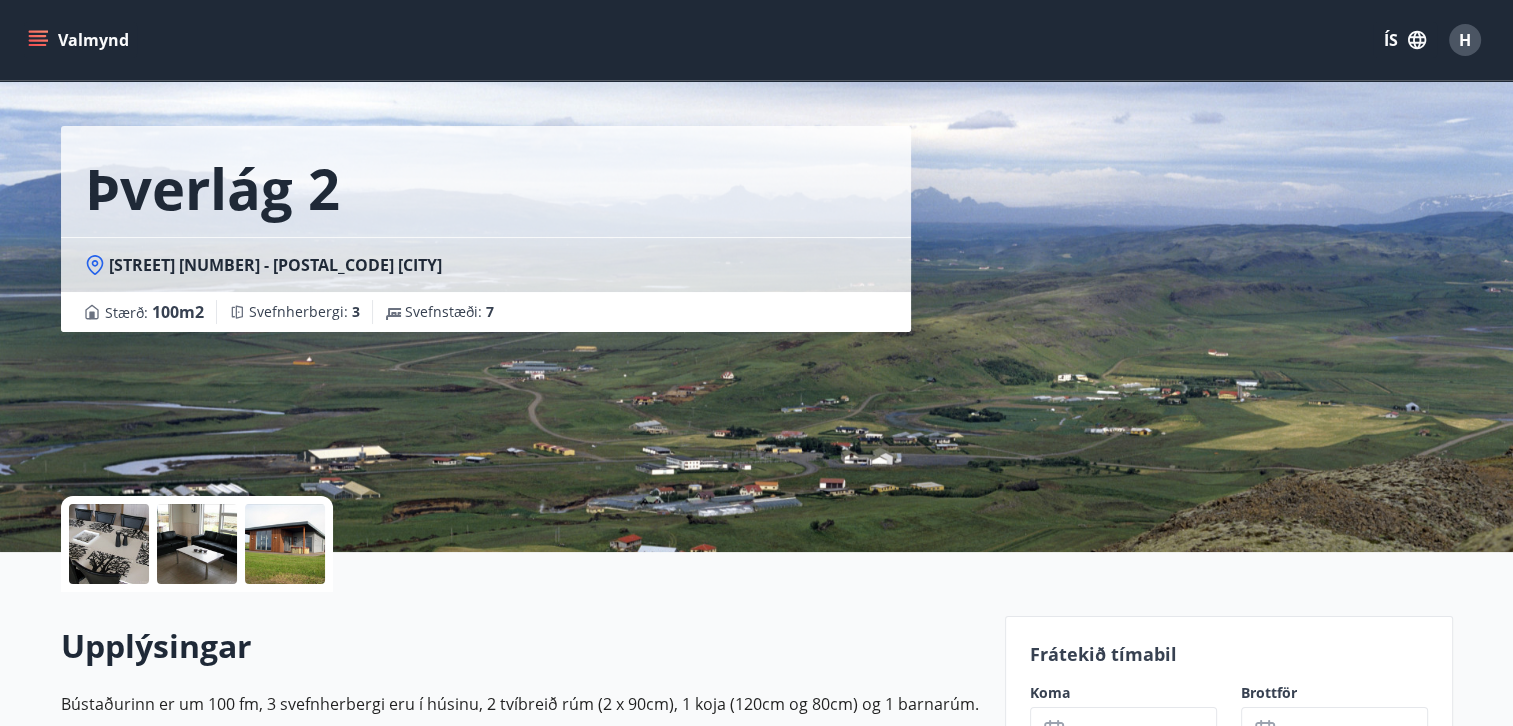 scroll, scrollTop: 233, scrollLeft: 0, axis: vertical 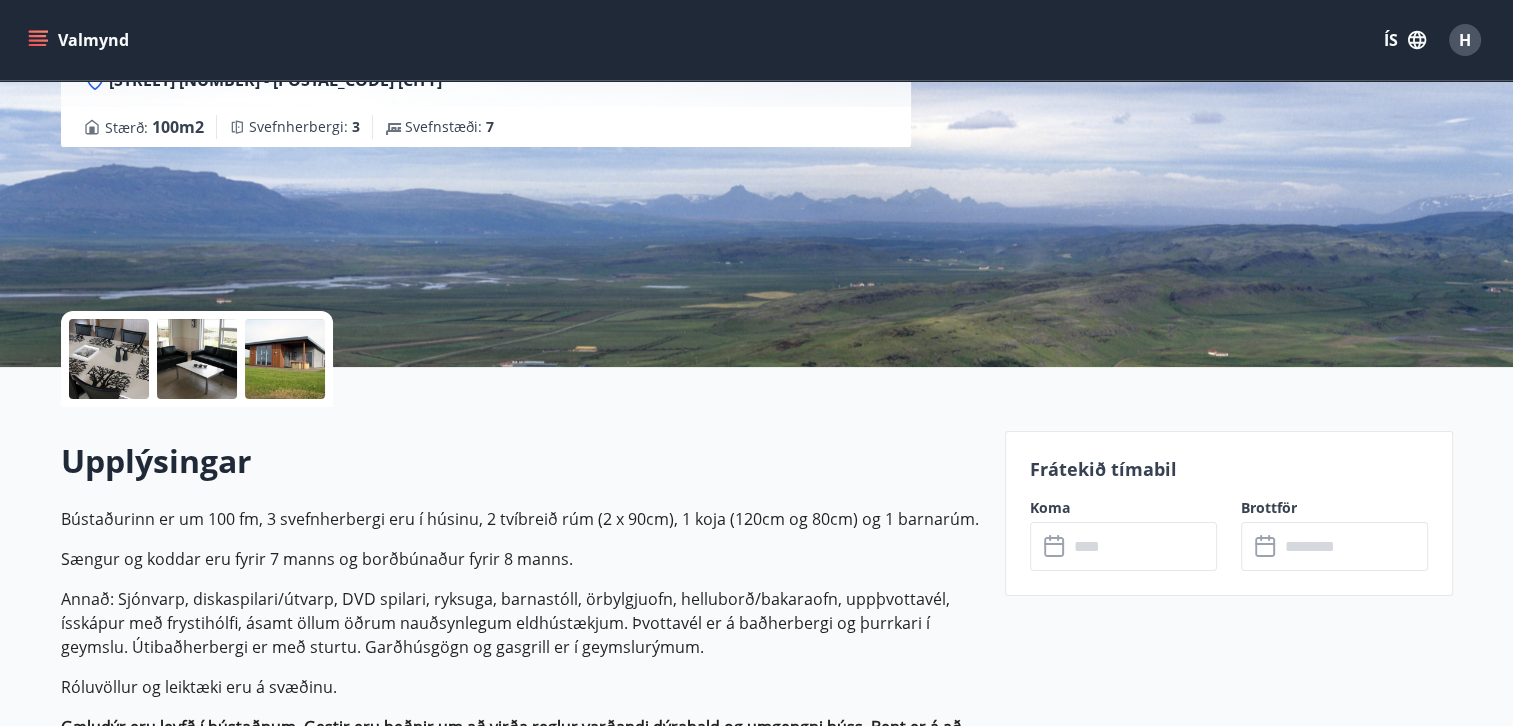 click at bounding box center [1142, 546] 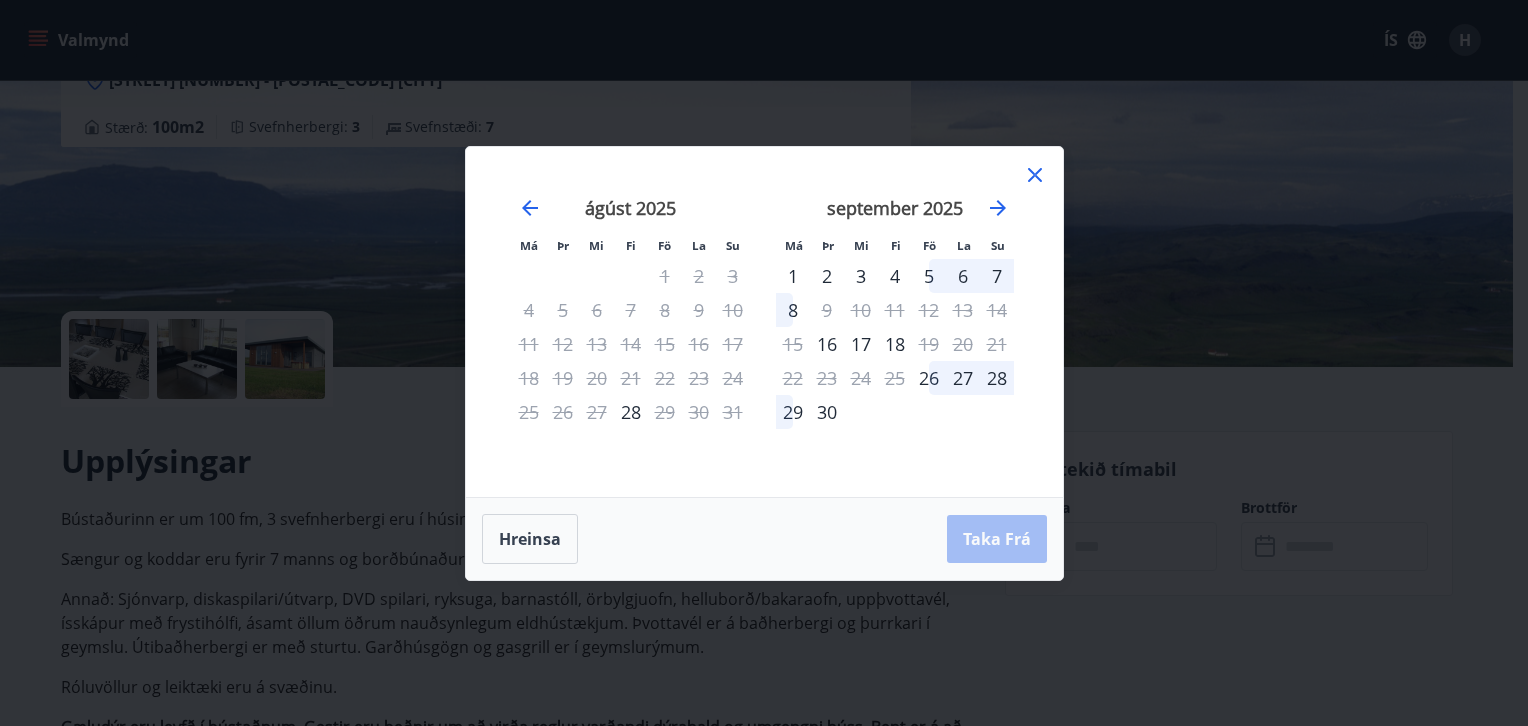 click 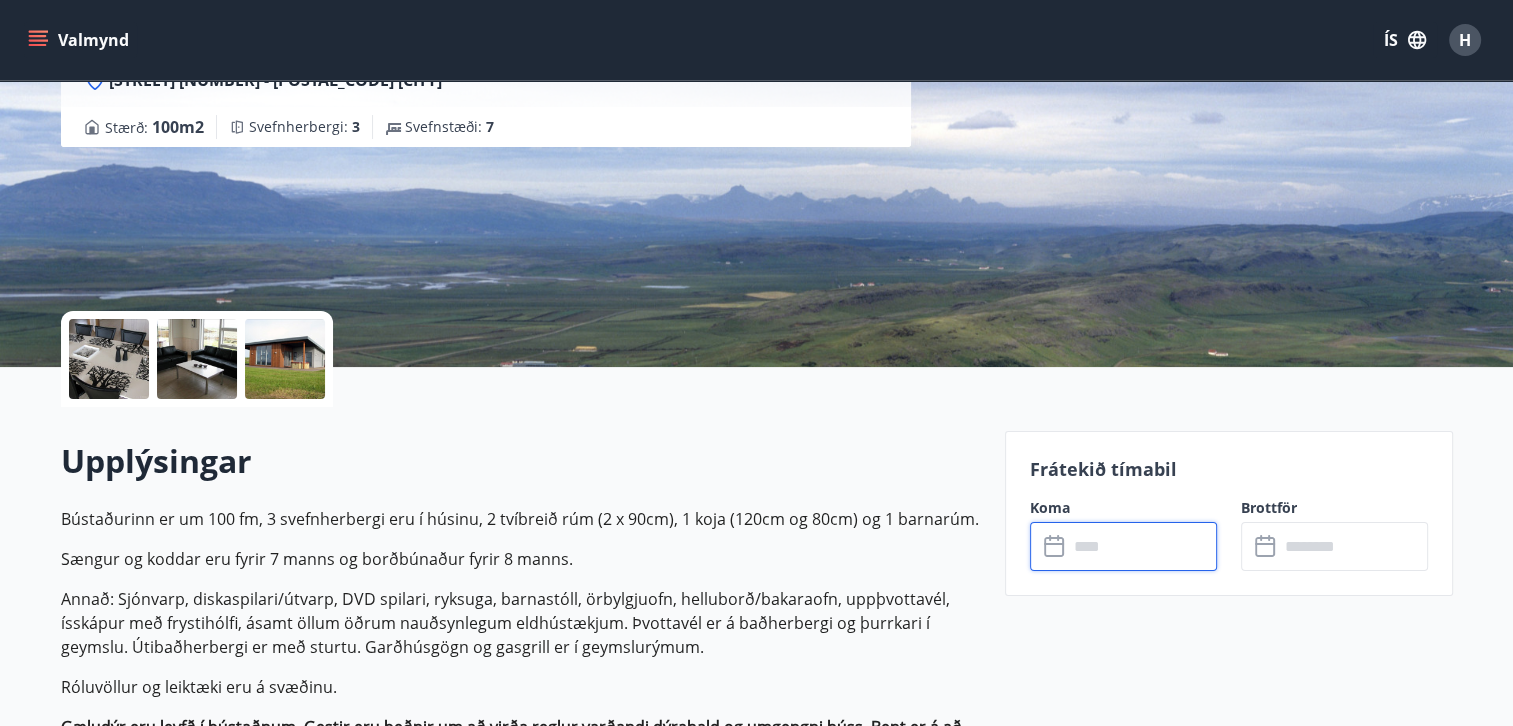 click on "H" at bounding box center (1465, 40) 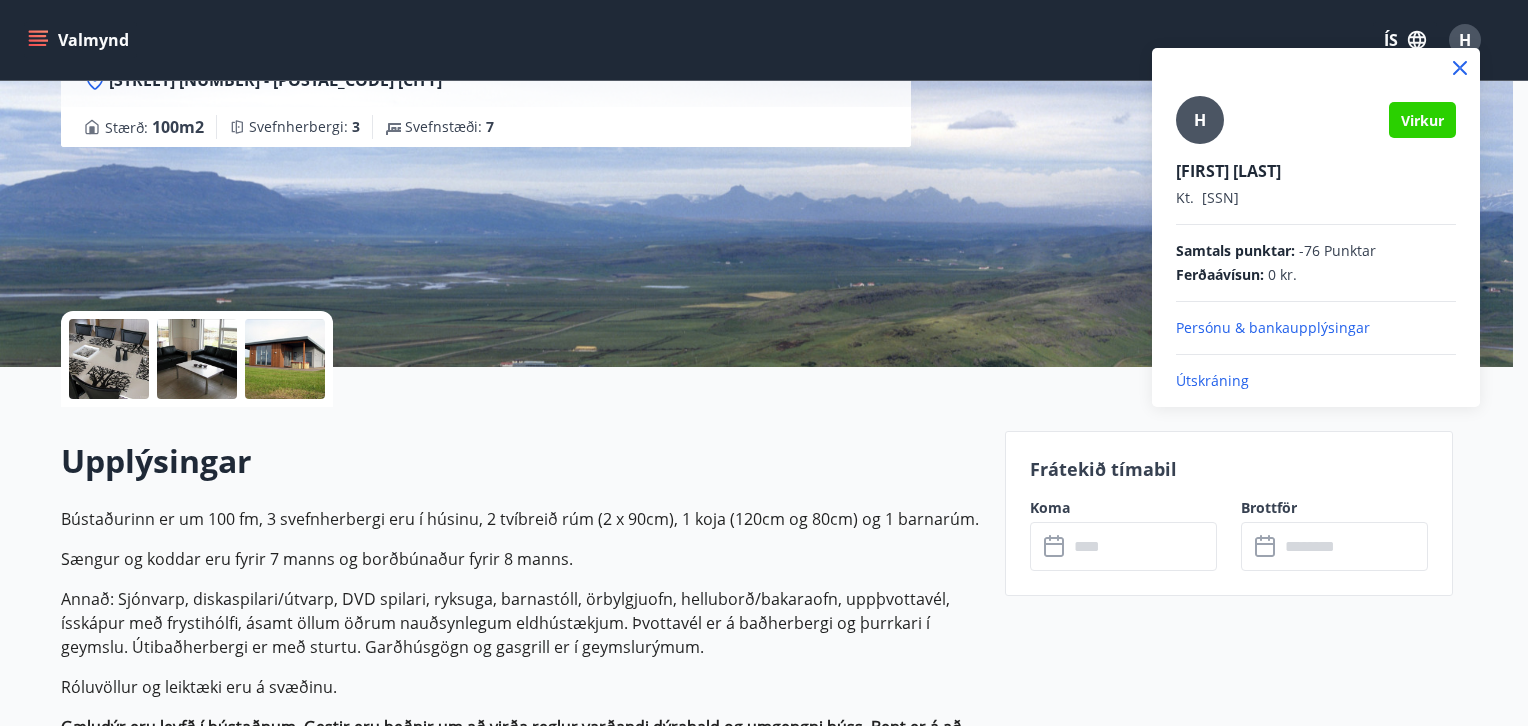 click on "Ferðaávísun :" at bounding box center [1220, 275] 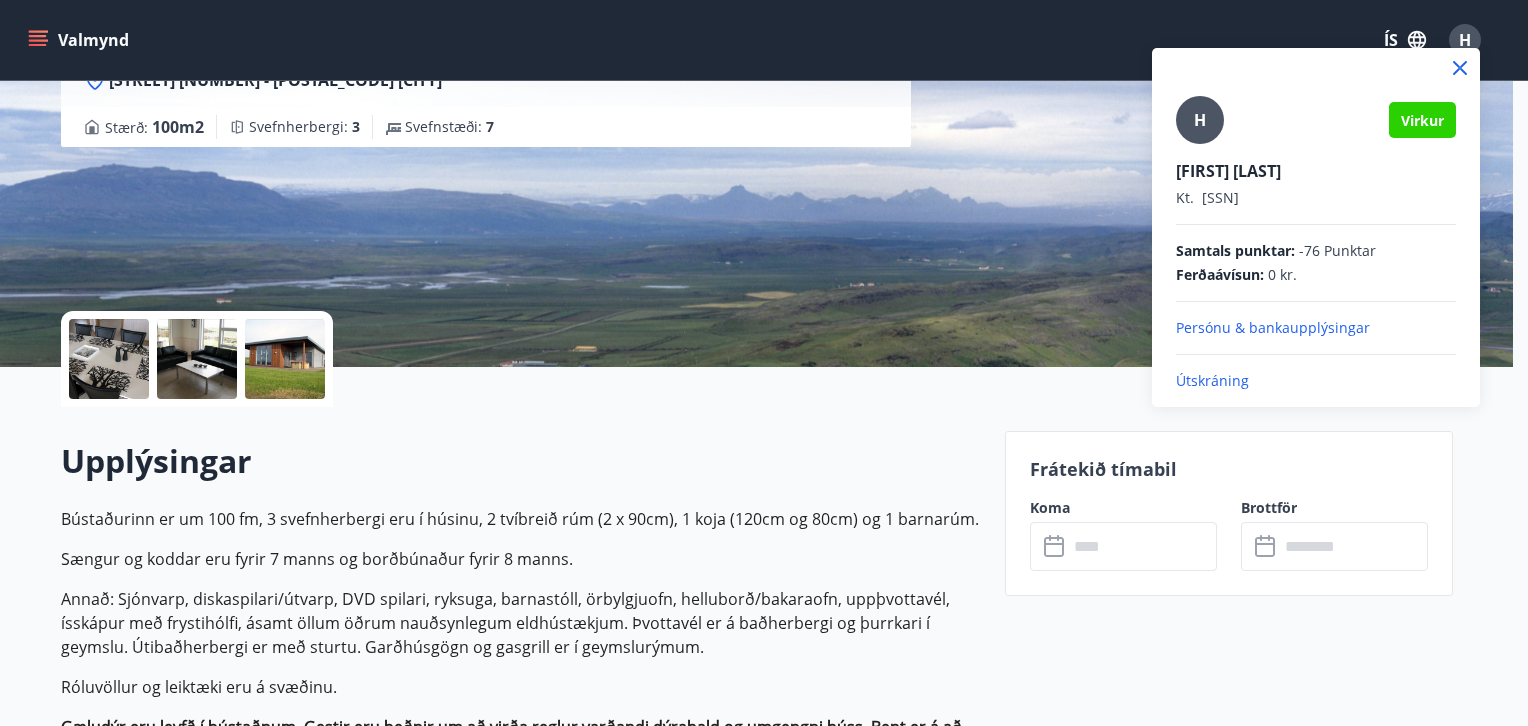 click on "[FIRST] [LAST]" at bounding box center [1316, 171] 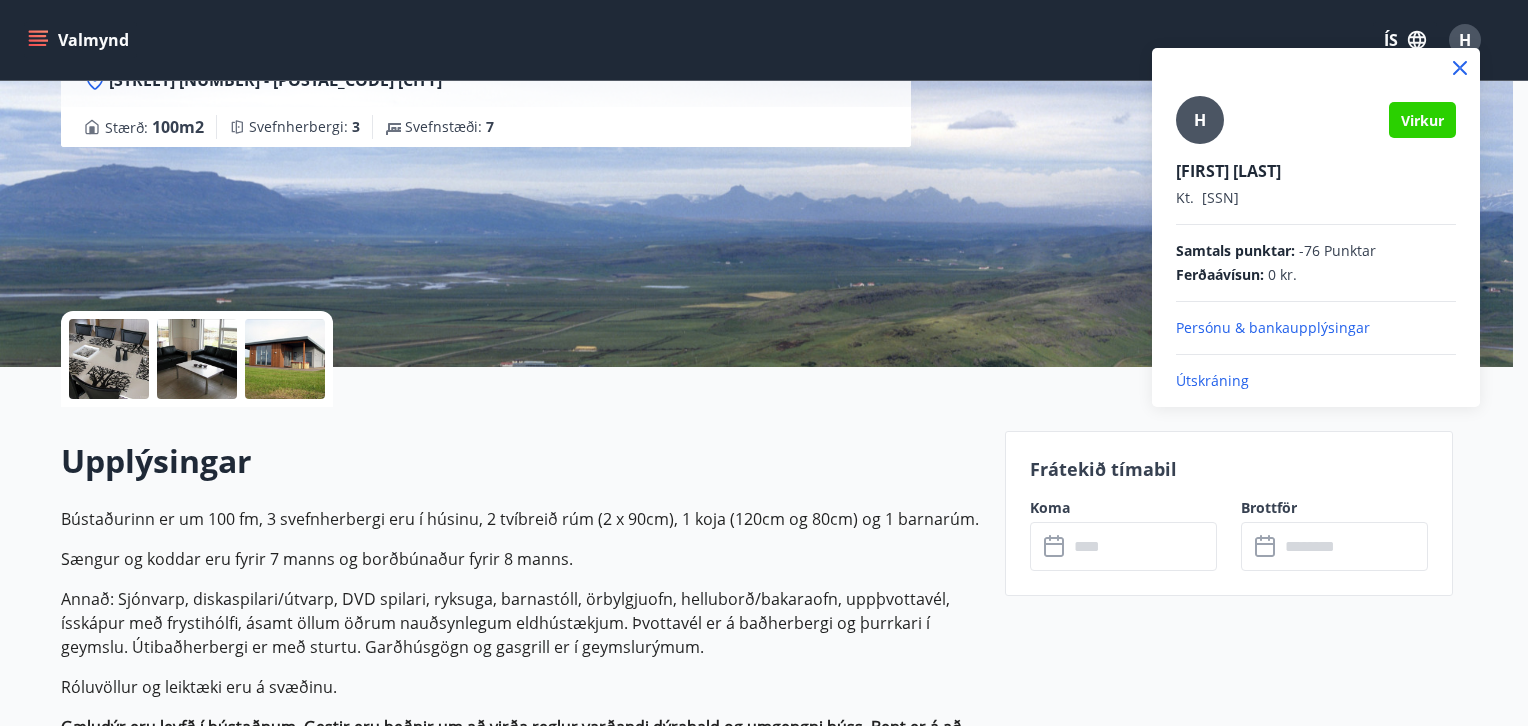 click on "H" at bounding box center (1200, 120) 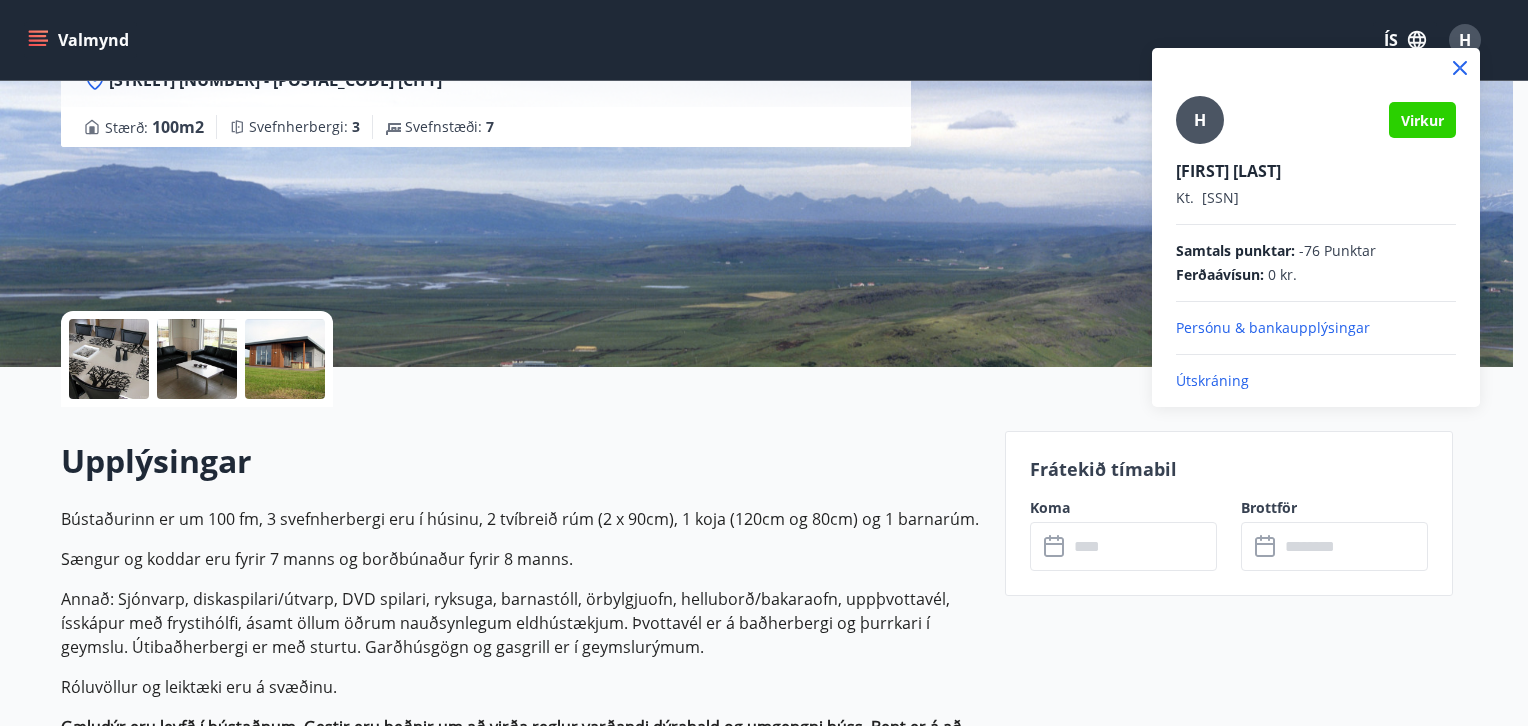 click at bounding box center [764, 363] 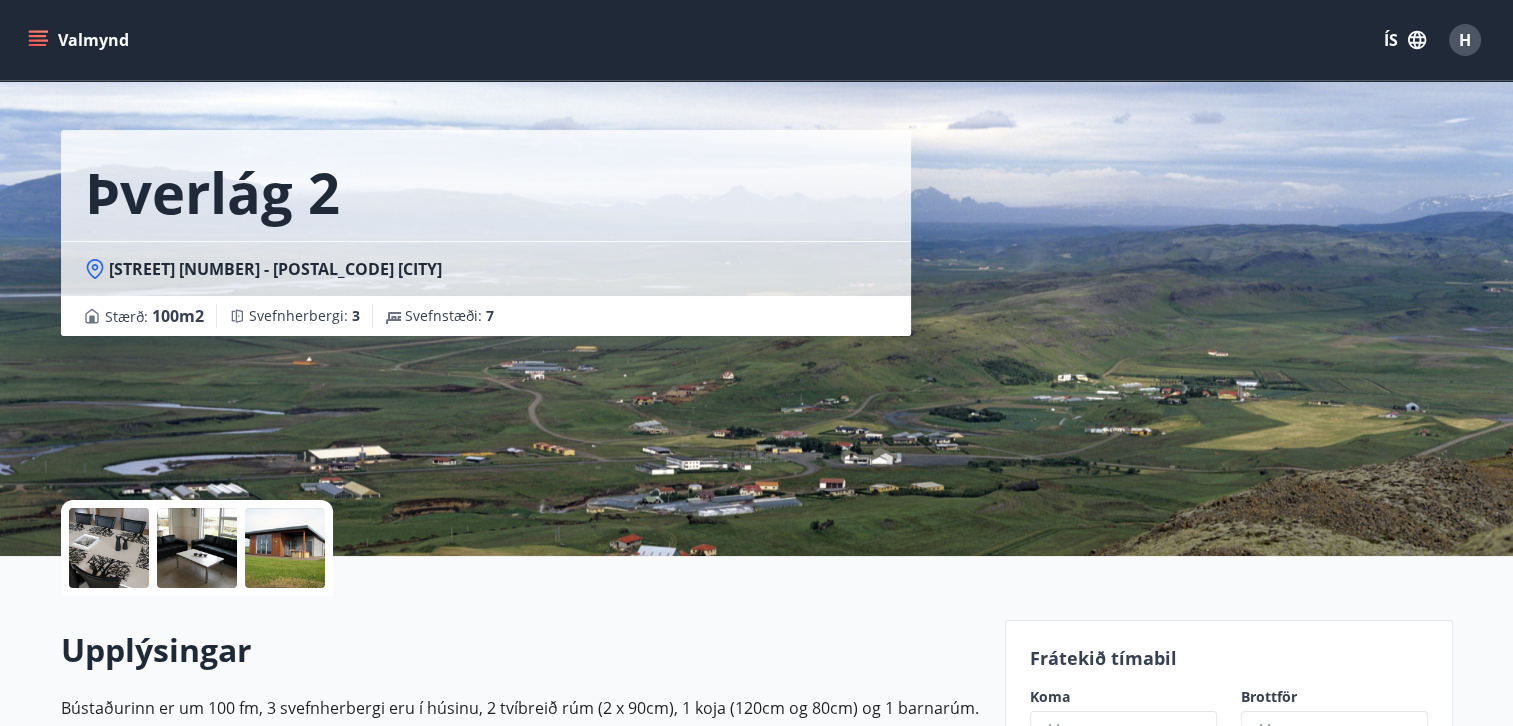 scroll, scrollTop: 0, scrollLeft: 0, axis: both 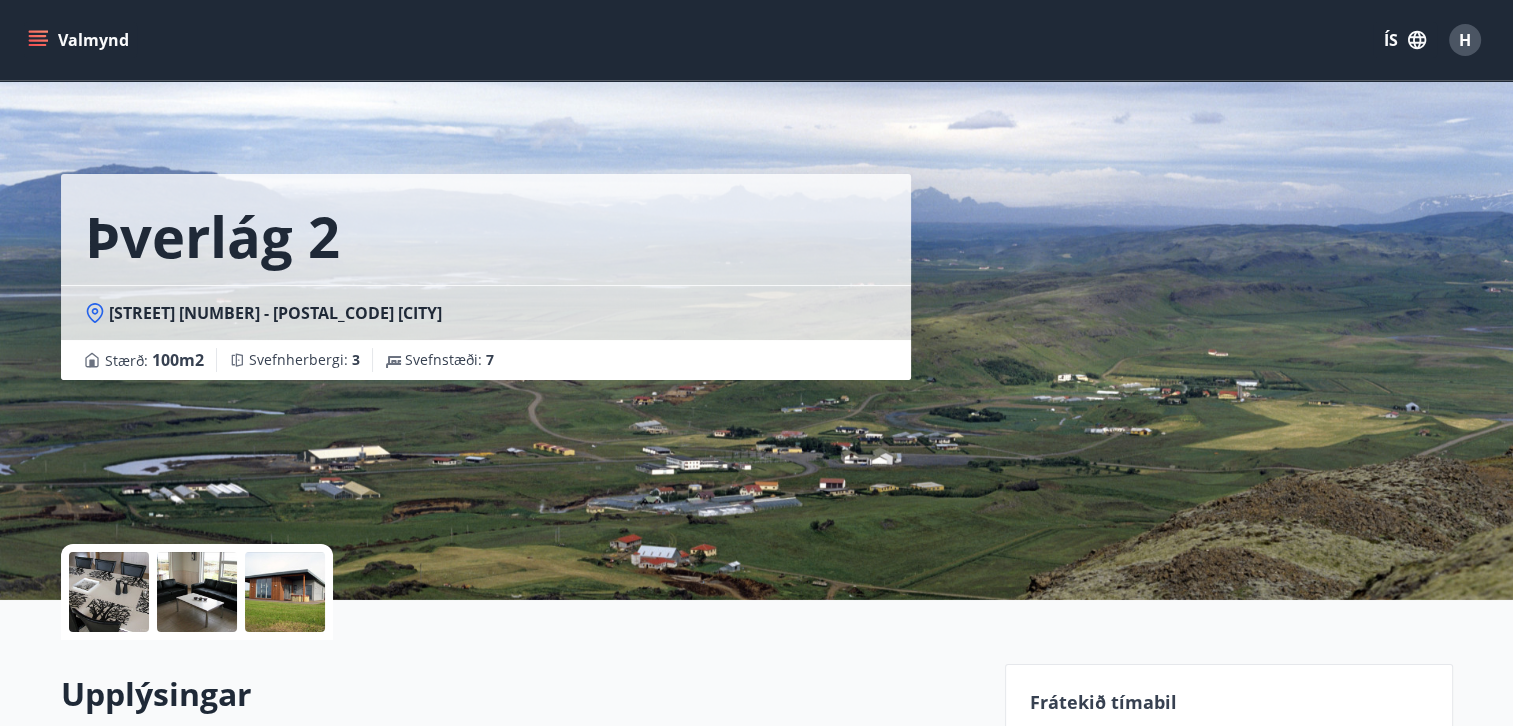 click 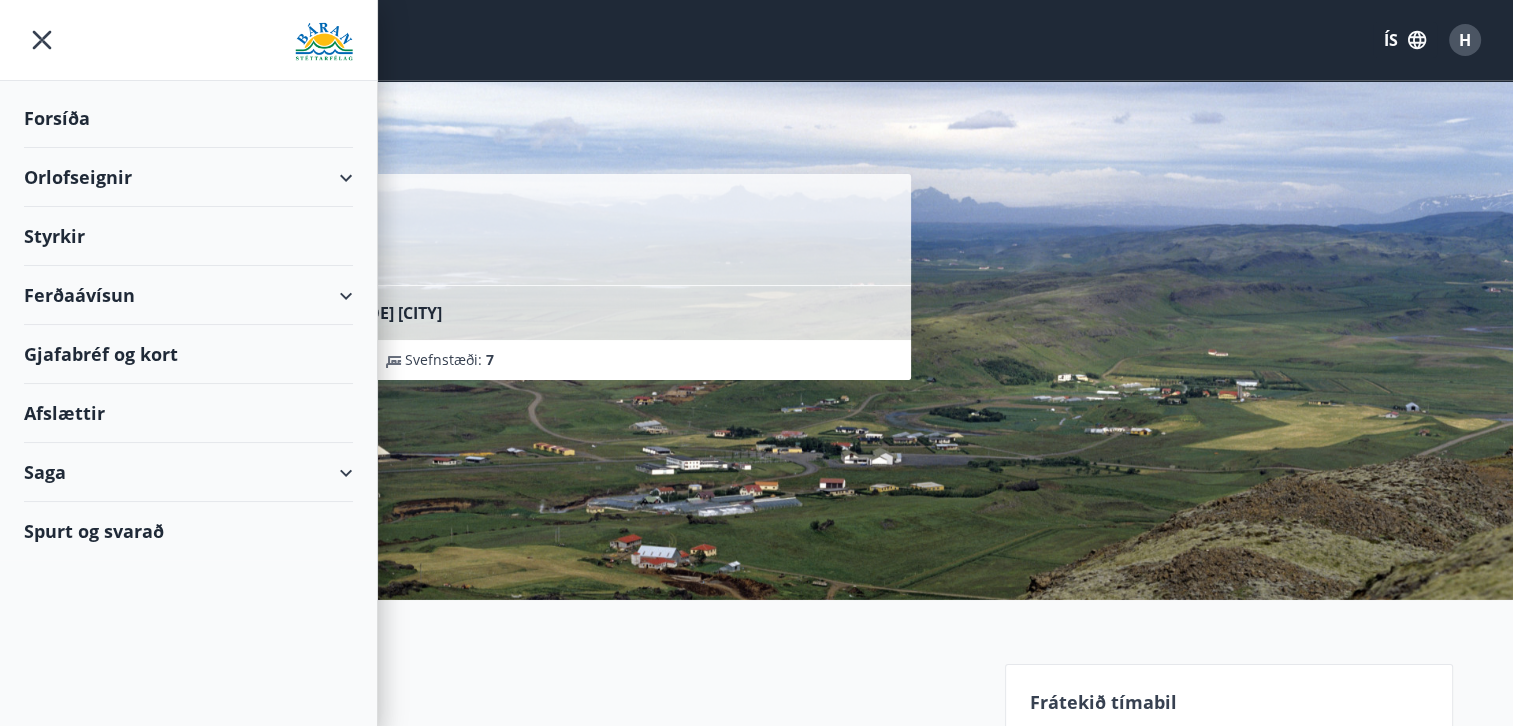 click on "Orlofseignir" at bounding box center [188, 177] 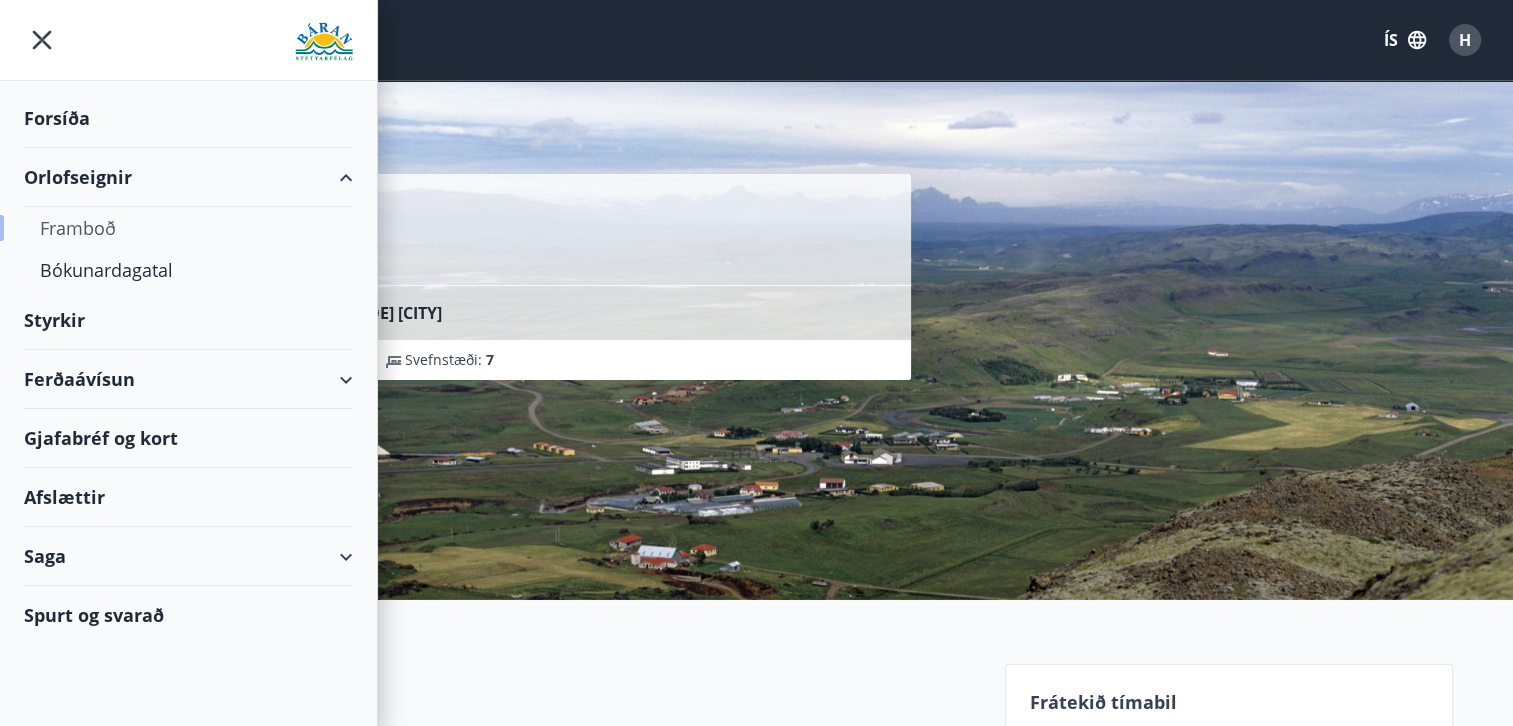 click on "Framboð" at bounding box center [188, 228] 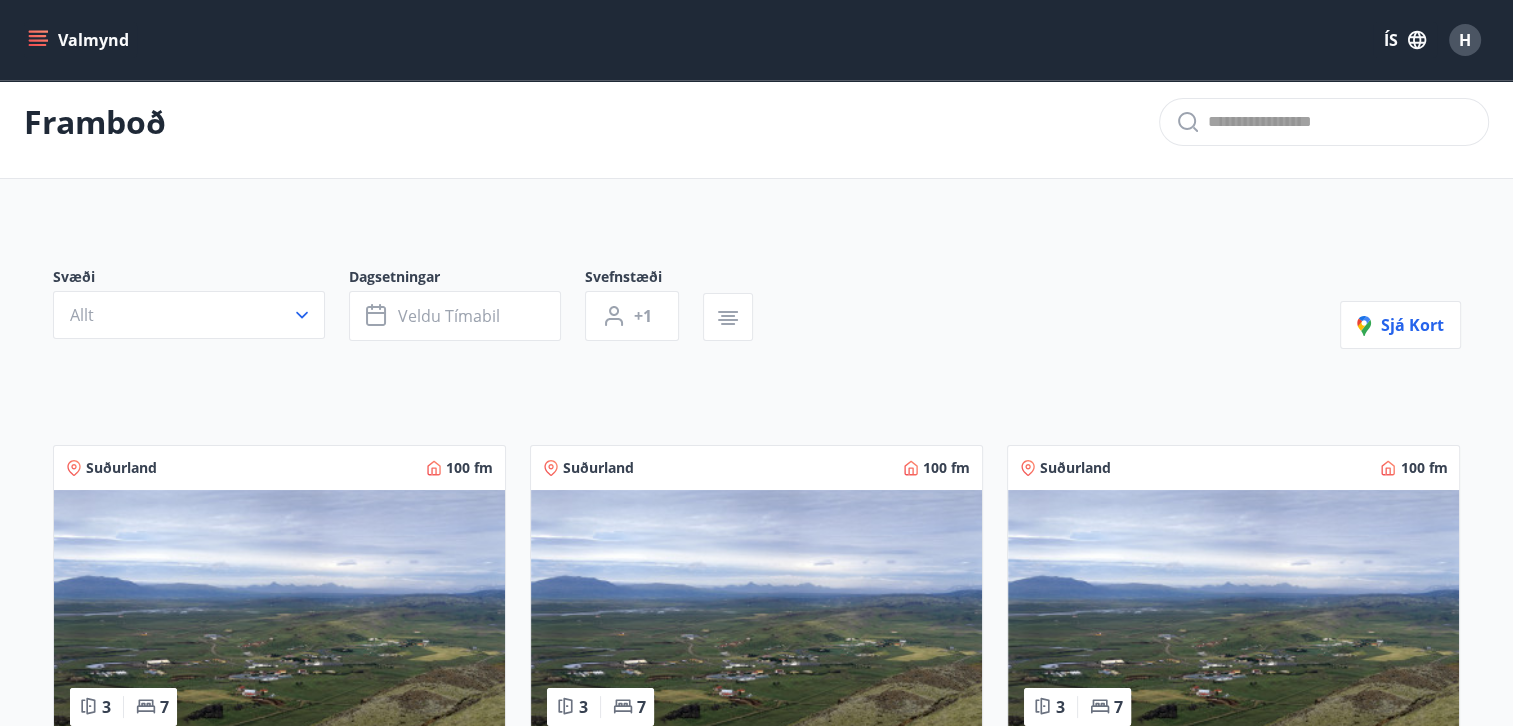 scroll, scrollTop: 0, scrollLeft: 0, axis: both 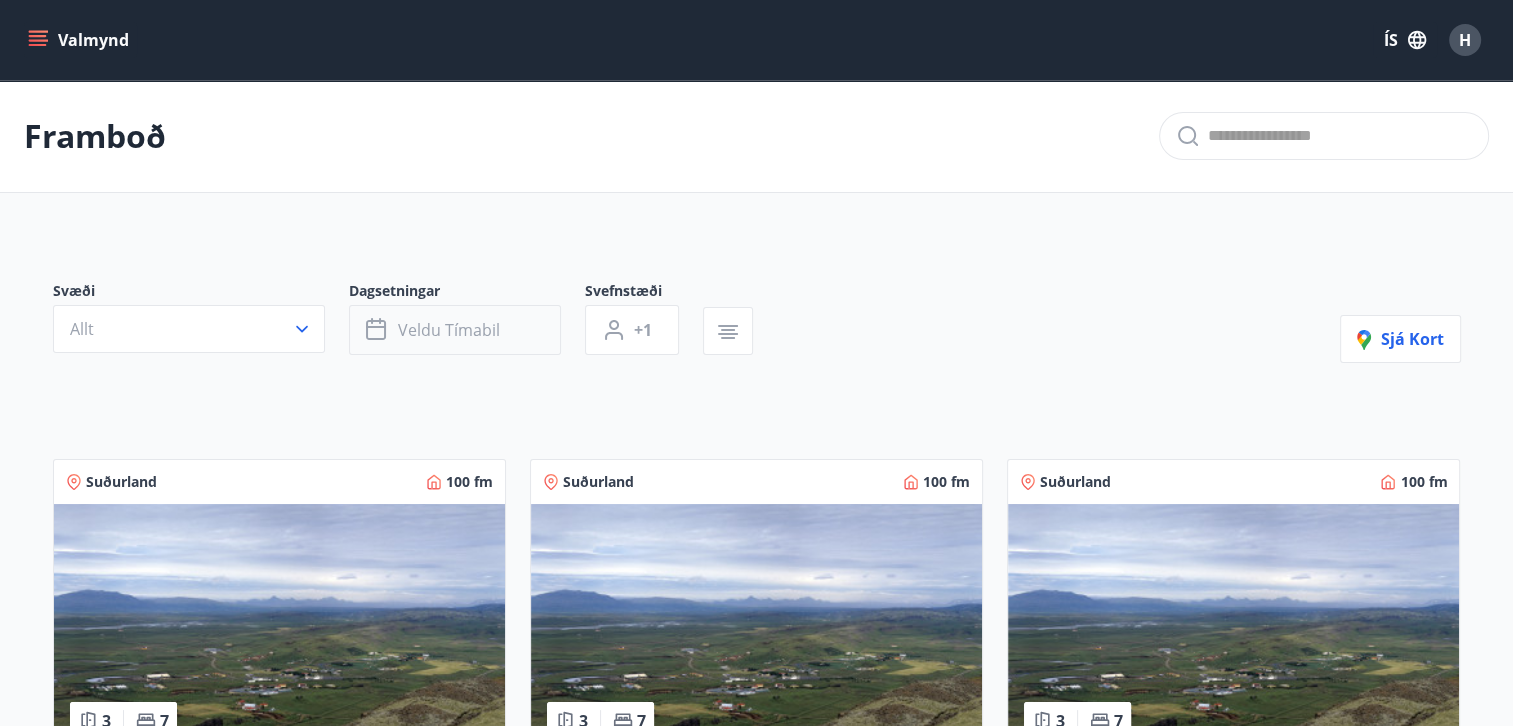 click on "Veldu tímabil" at bounding box center (449, 330) 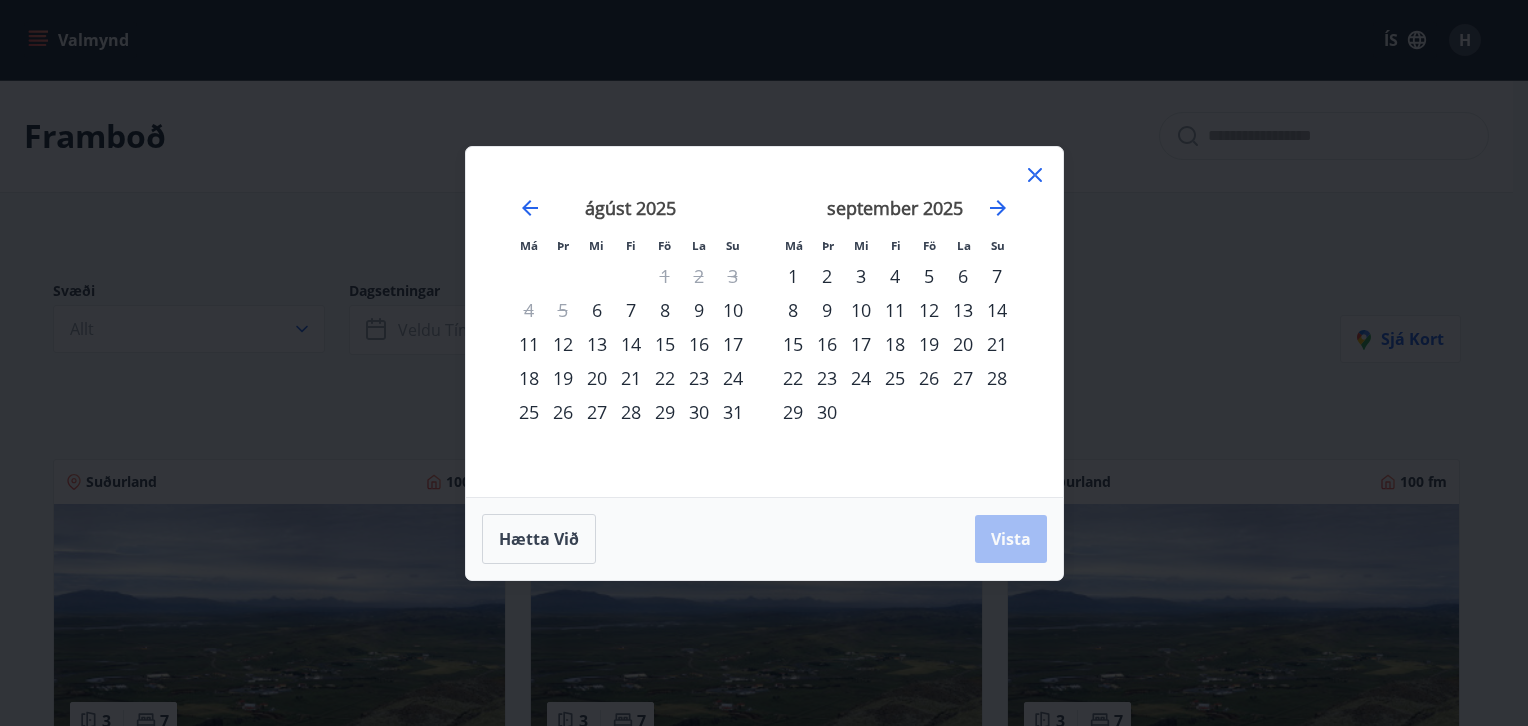 click on "14" at bounding box center [631, 344] 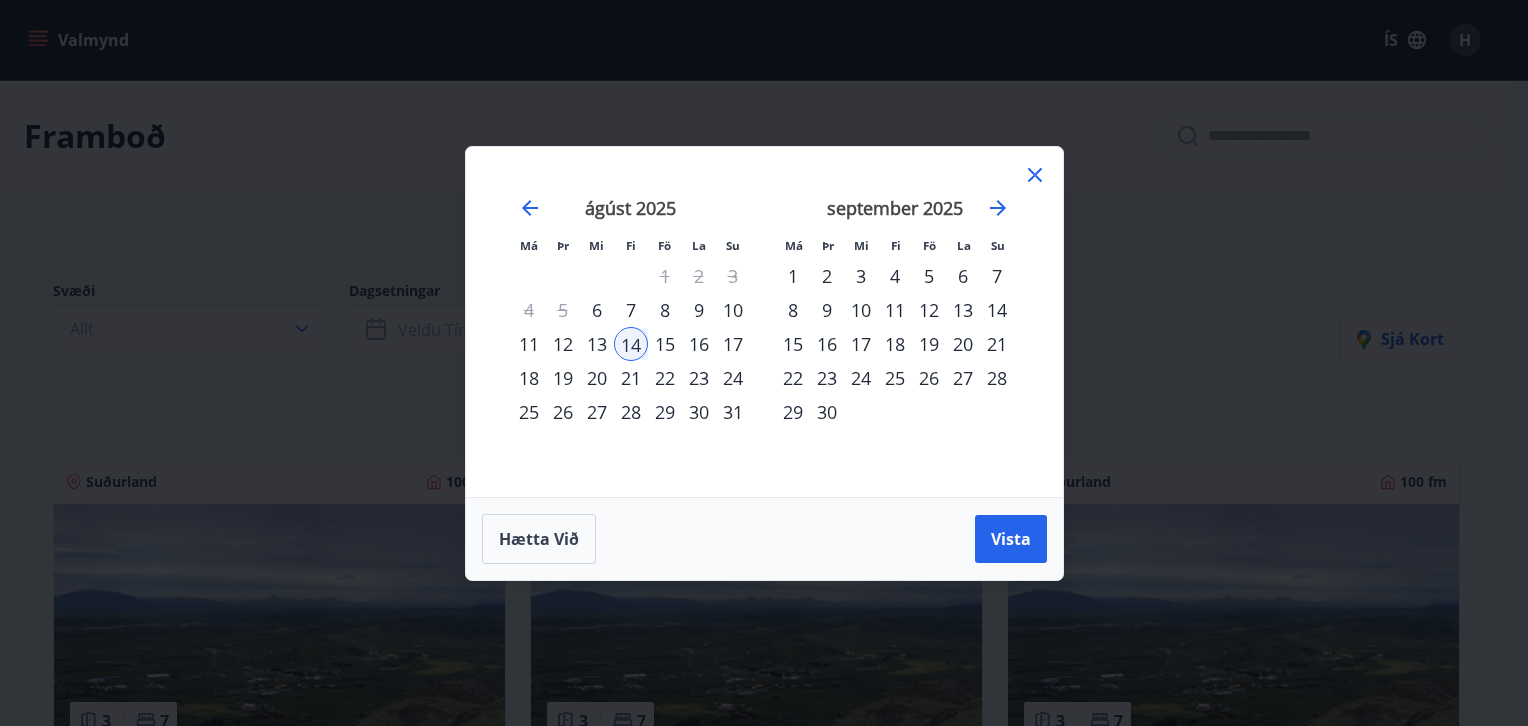 click on "21" at bounding box center [631, 378] 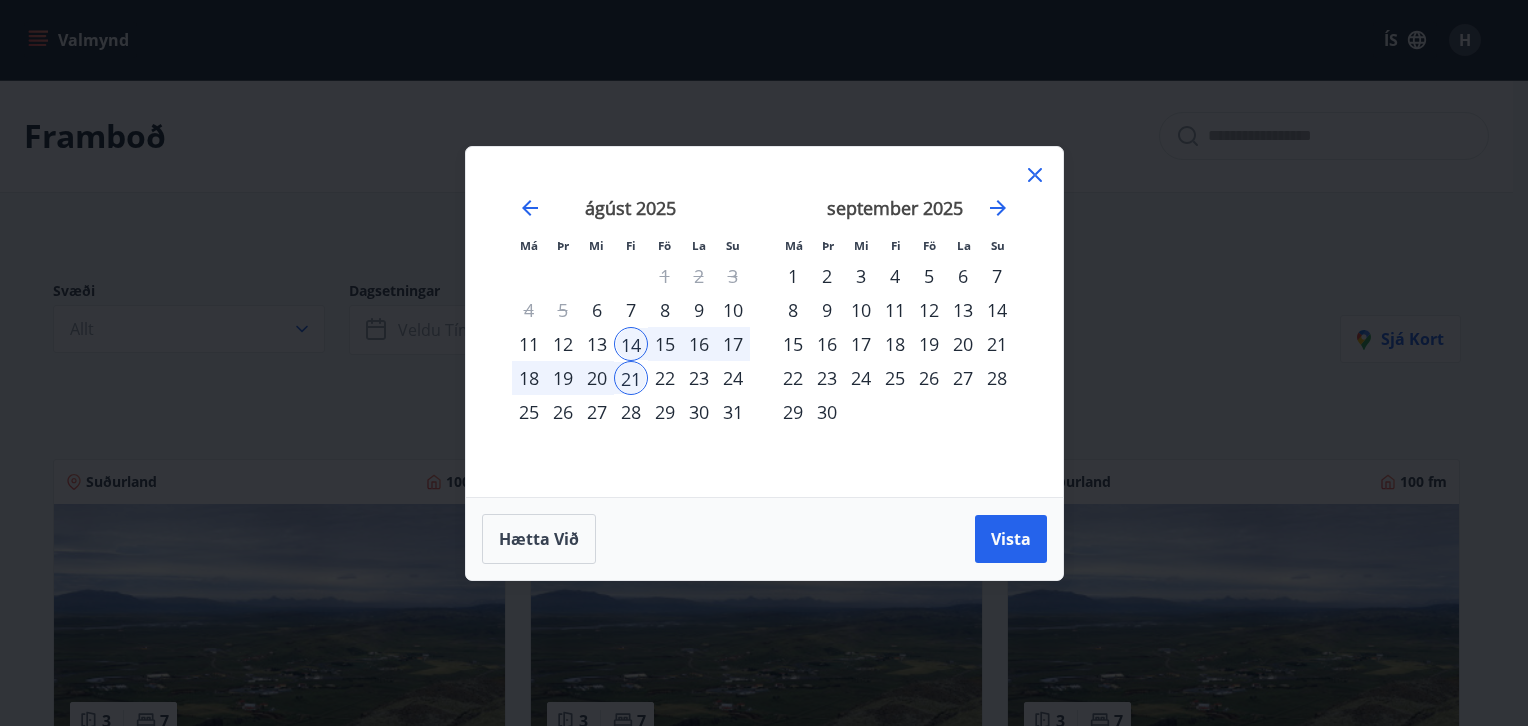click on "14" at bounding box center [631, 344] 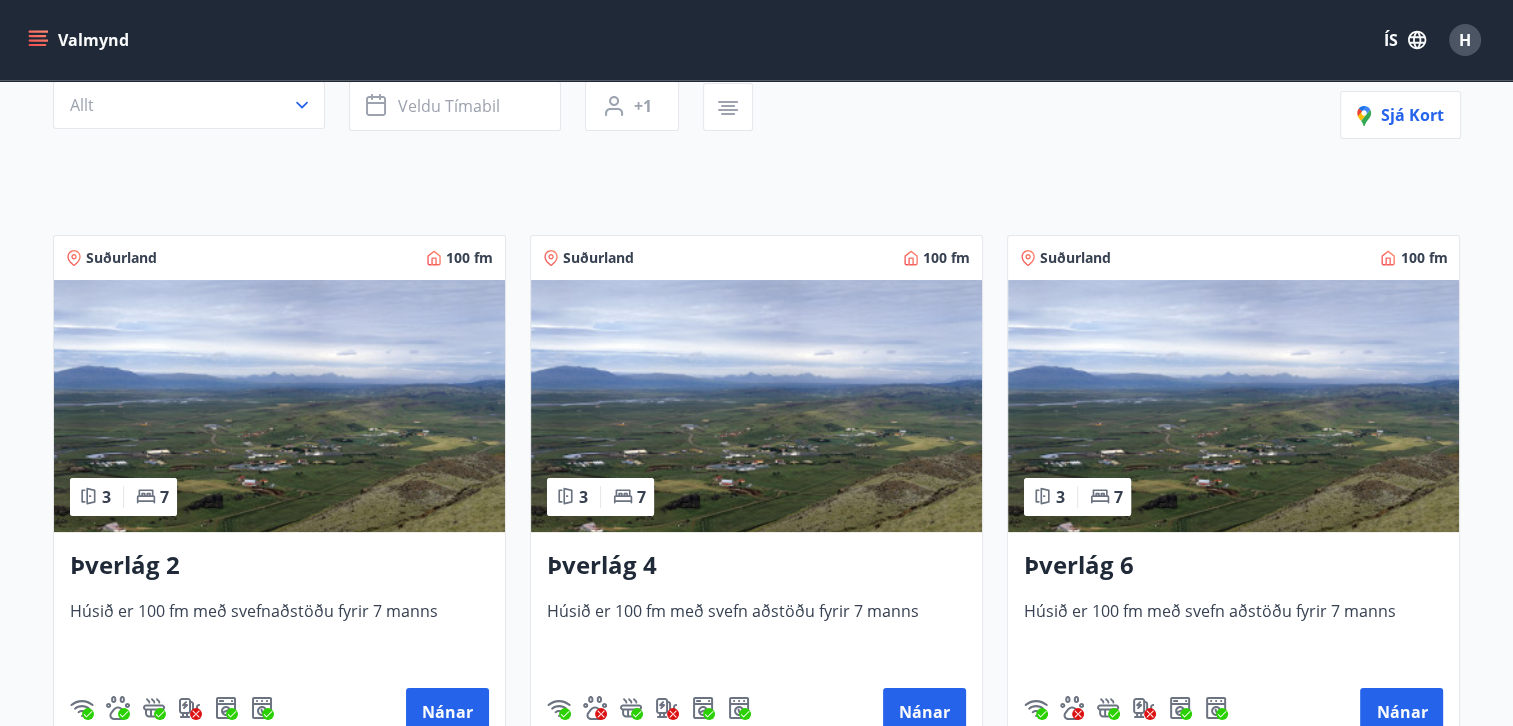 scroll, scrollTop: 233, scrollLeft: 0, axis: vertical 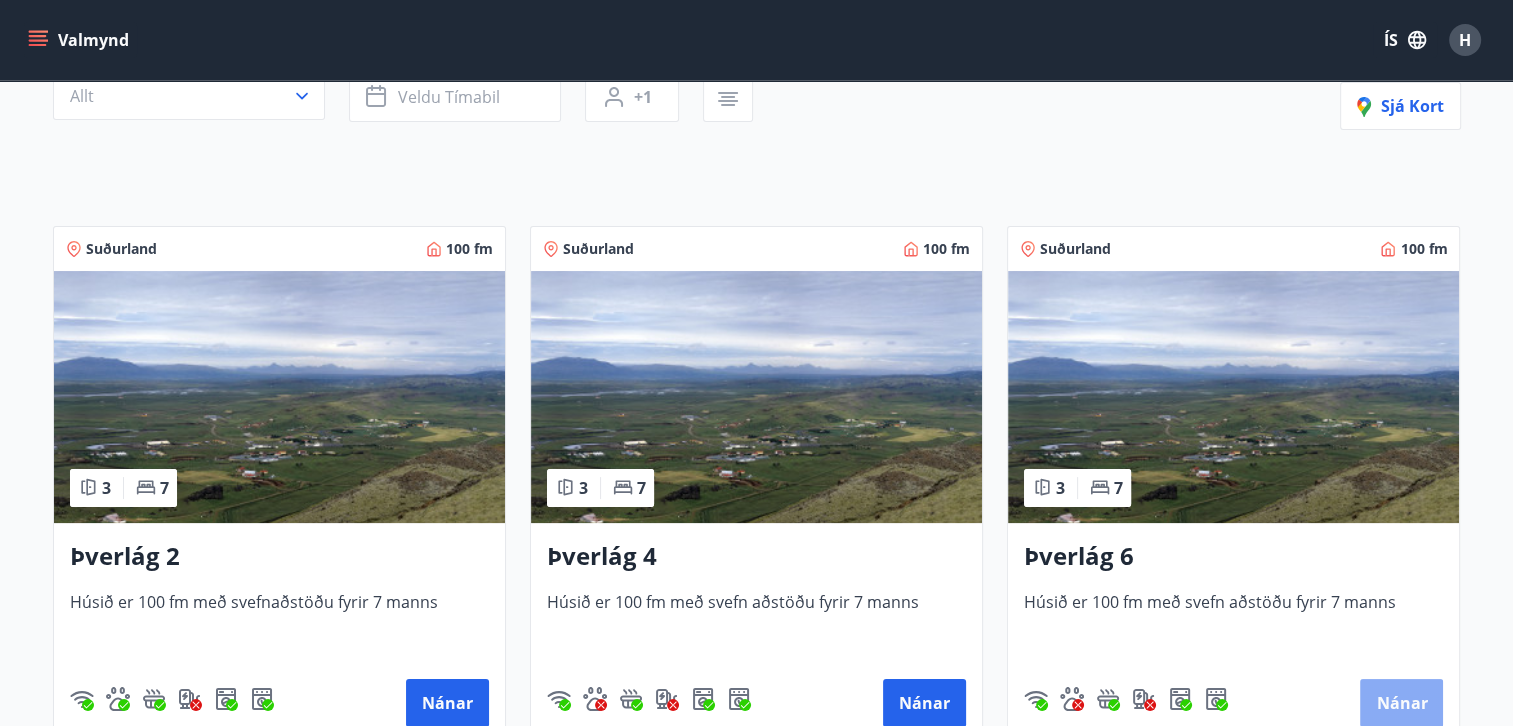 click on "Nánar" at bounding box center [1401, 703] 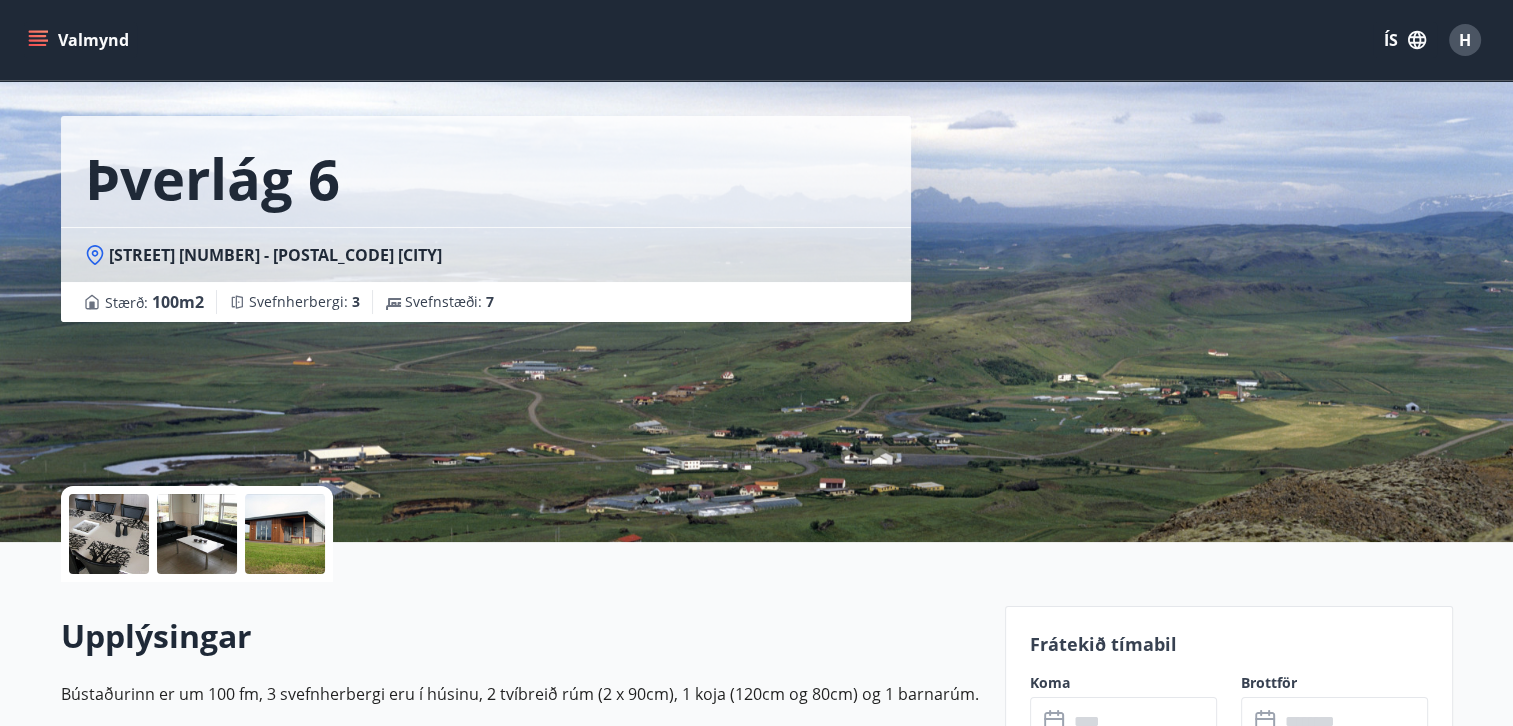 scroll, scrollTop: 266, scrollLeft: 0, axis: vertical 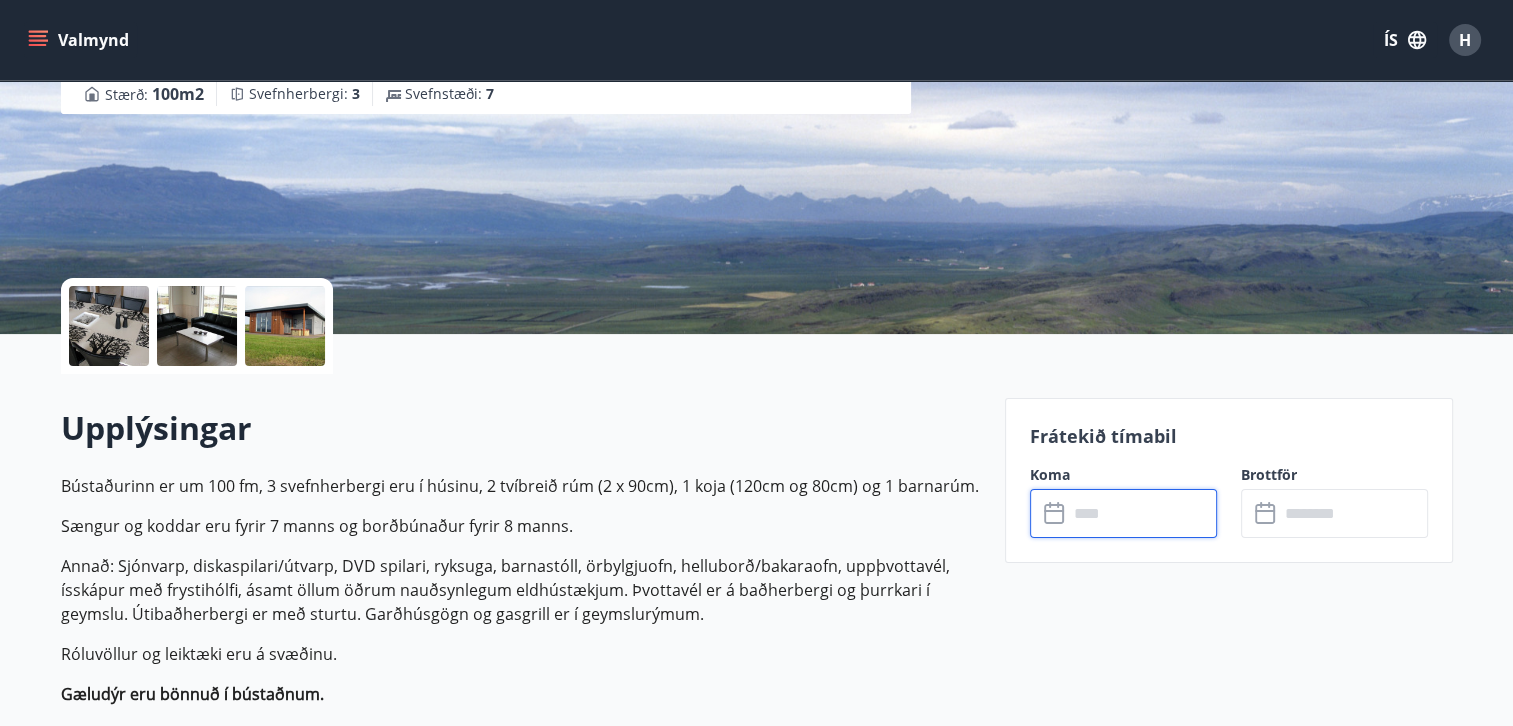 click at bounding box center [1142, 513] 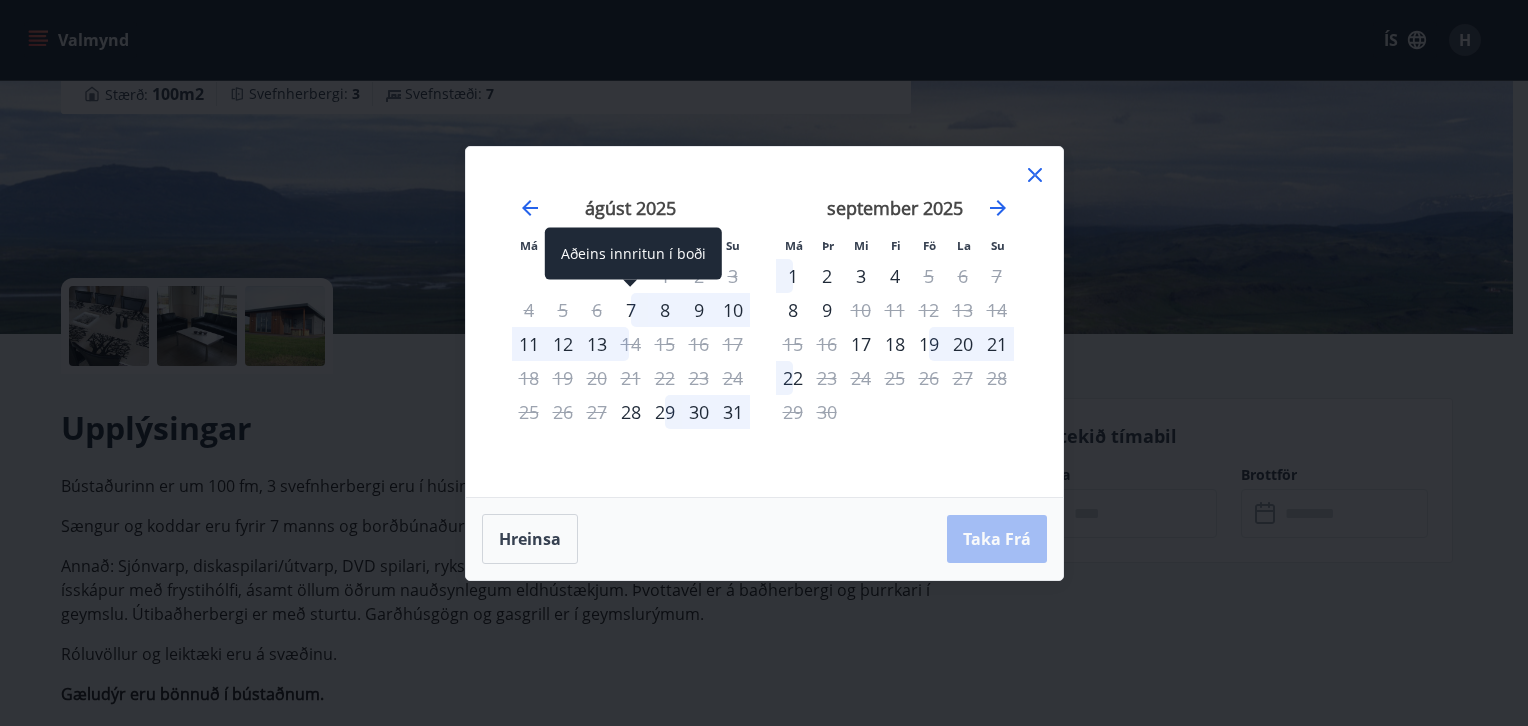 click on "7" at bounding box center (631, 310) 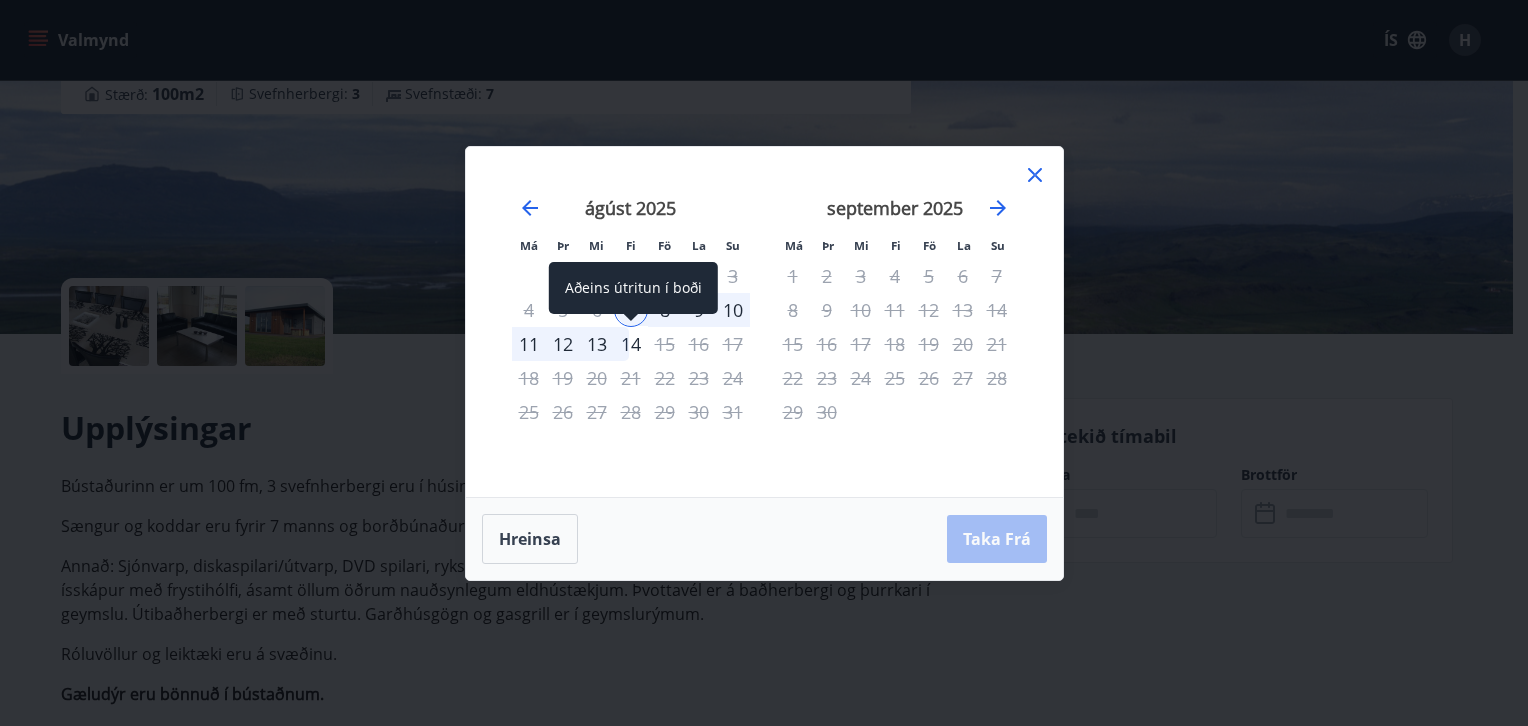 click on "14" at bounding box center [631, 344] 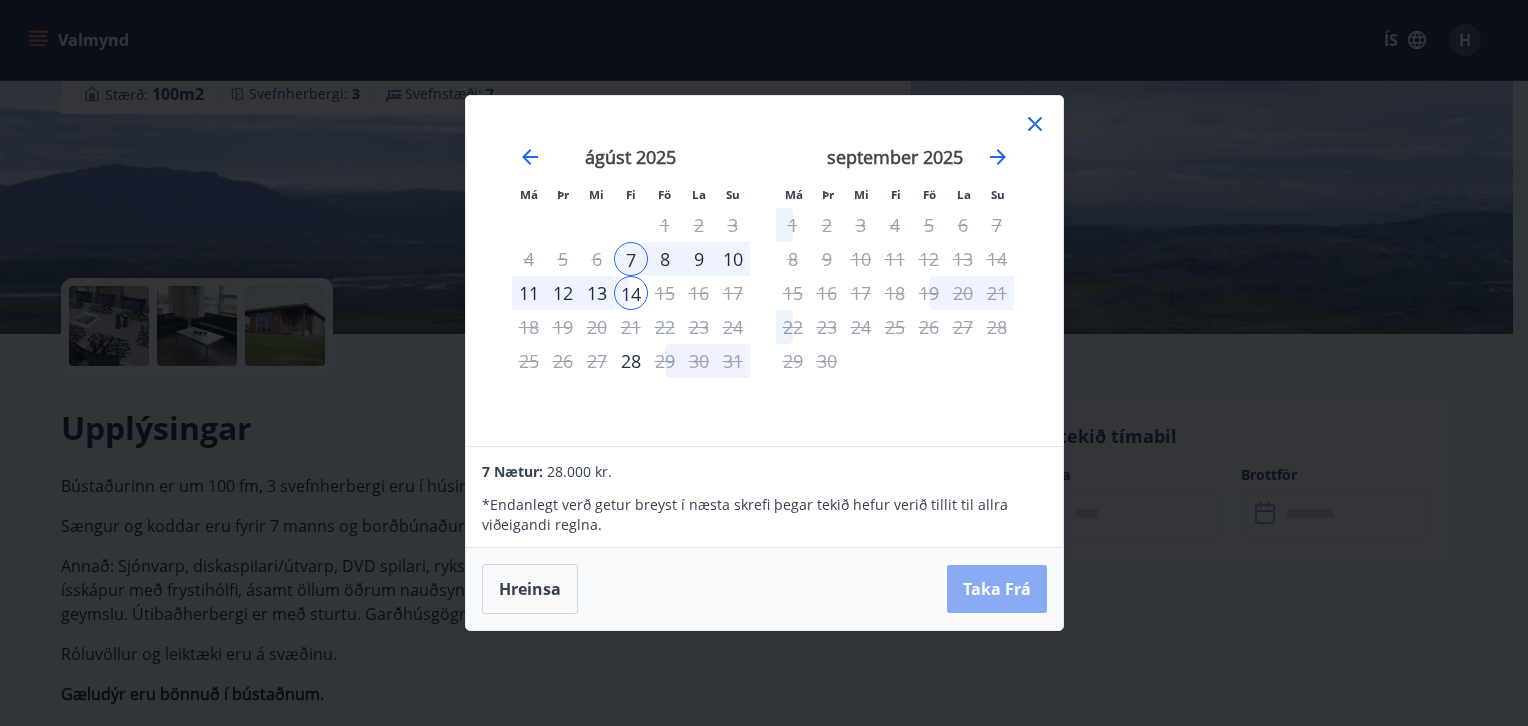 click on "Taka Frá" at bounding box center [997, 589] 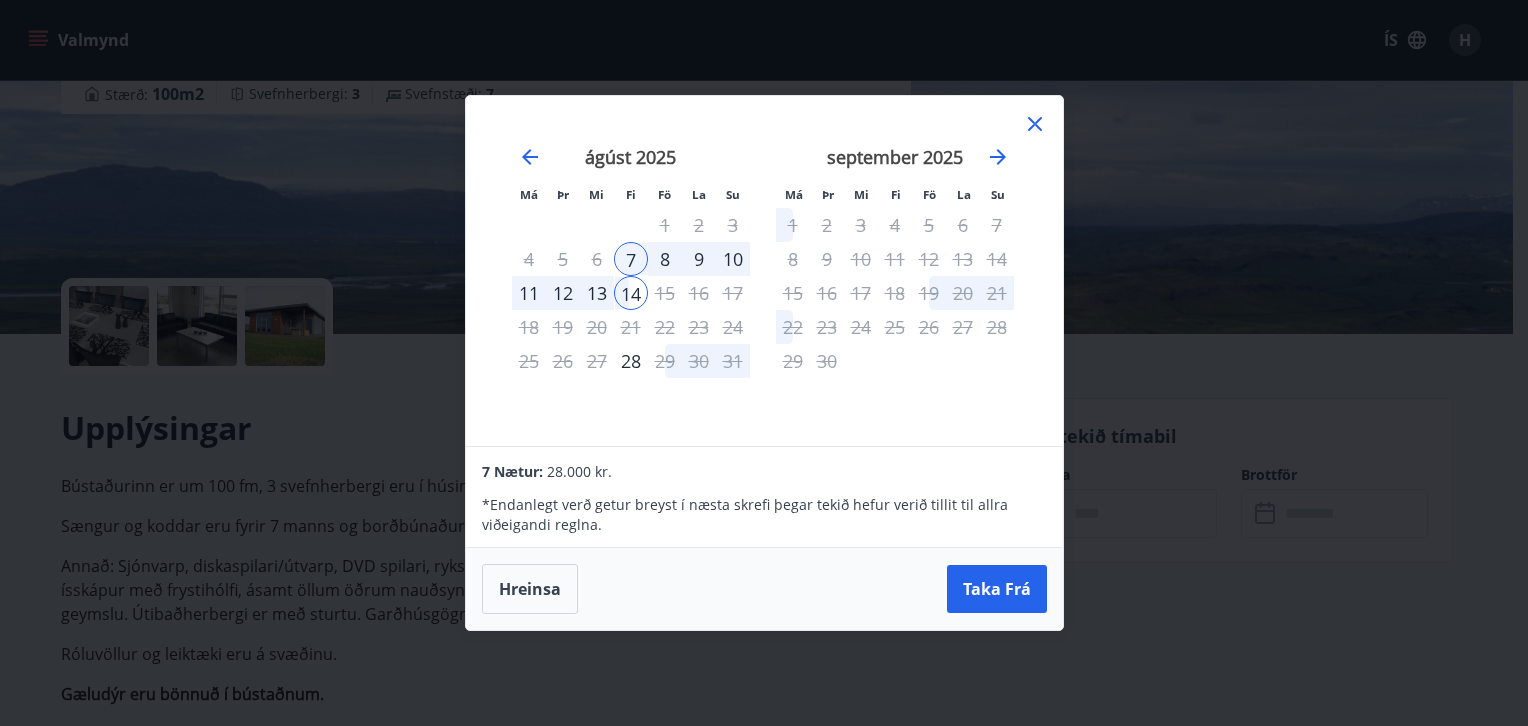 click 